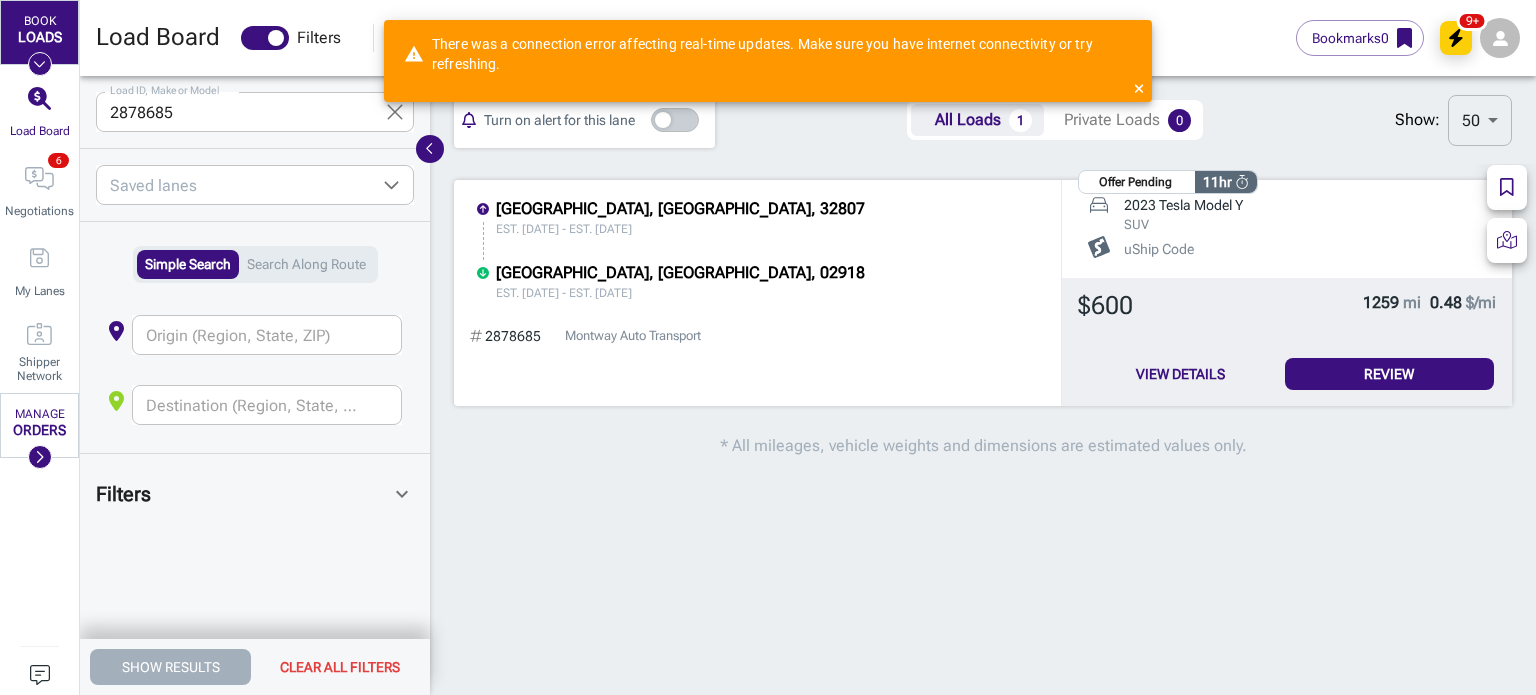 click 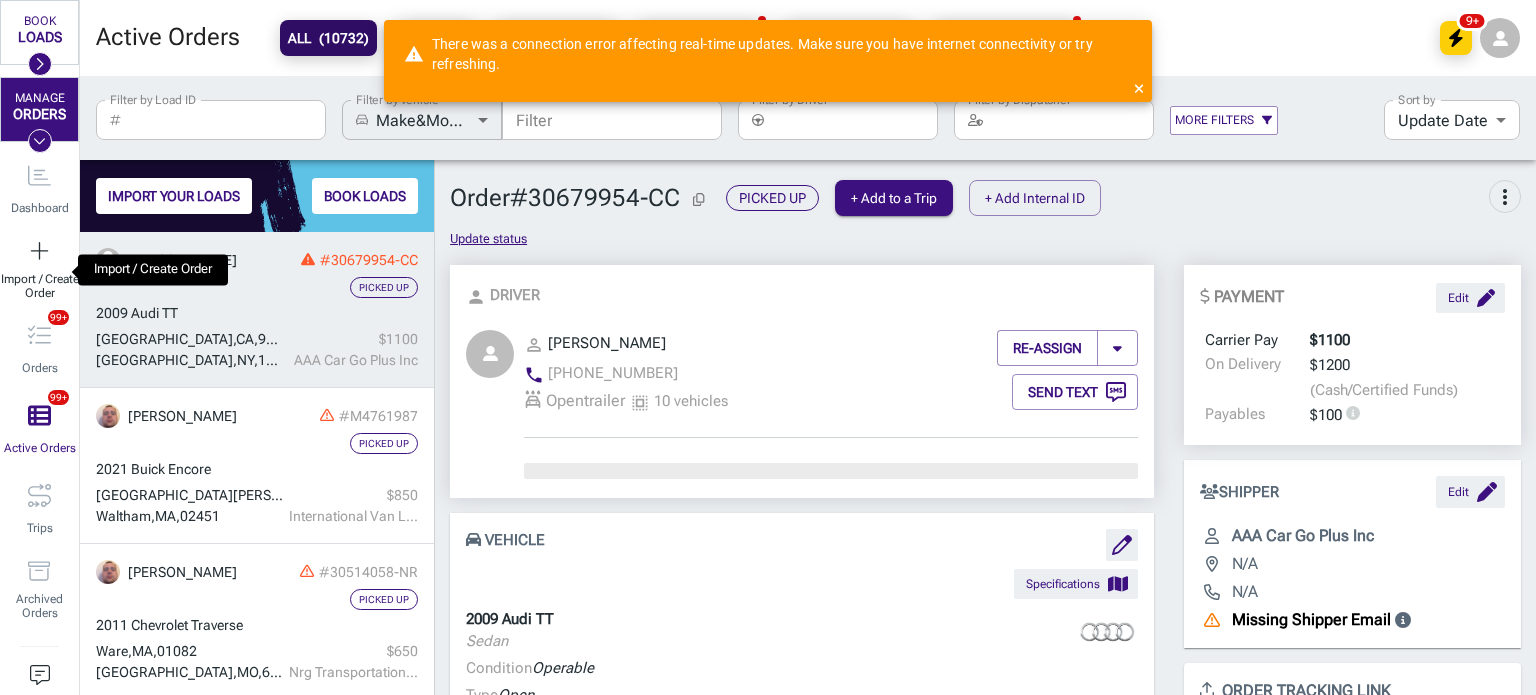 scroll, scrollTop: 16, scrollLeft: 16, axis: both 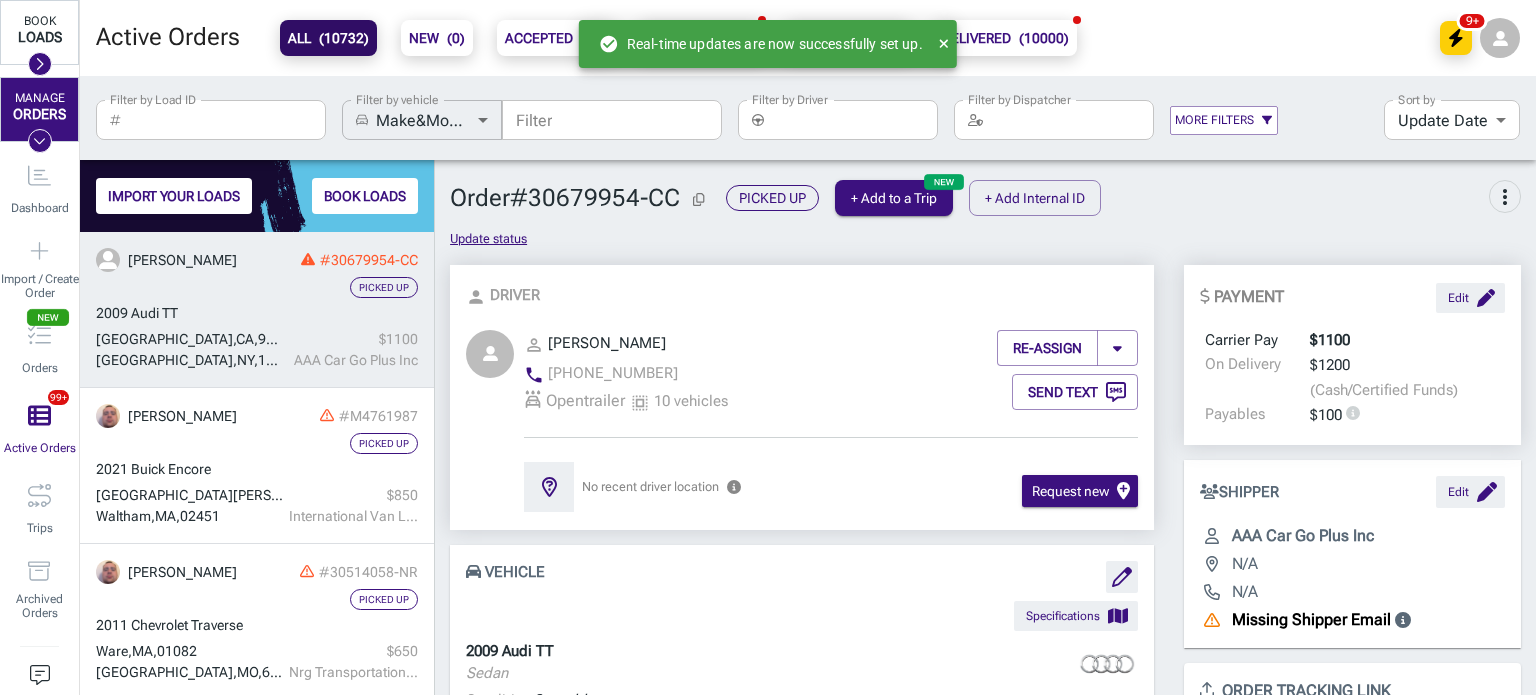 click 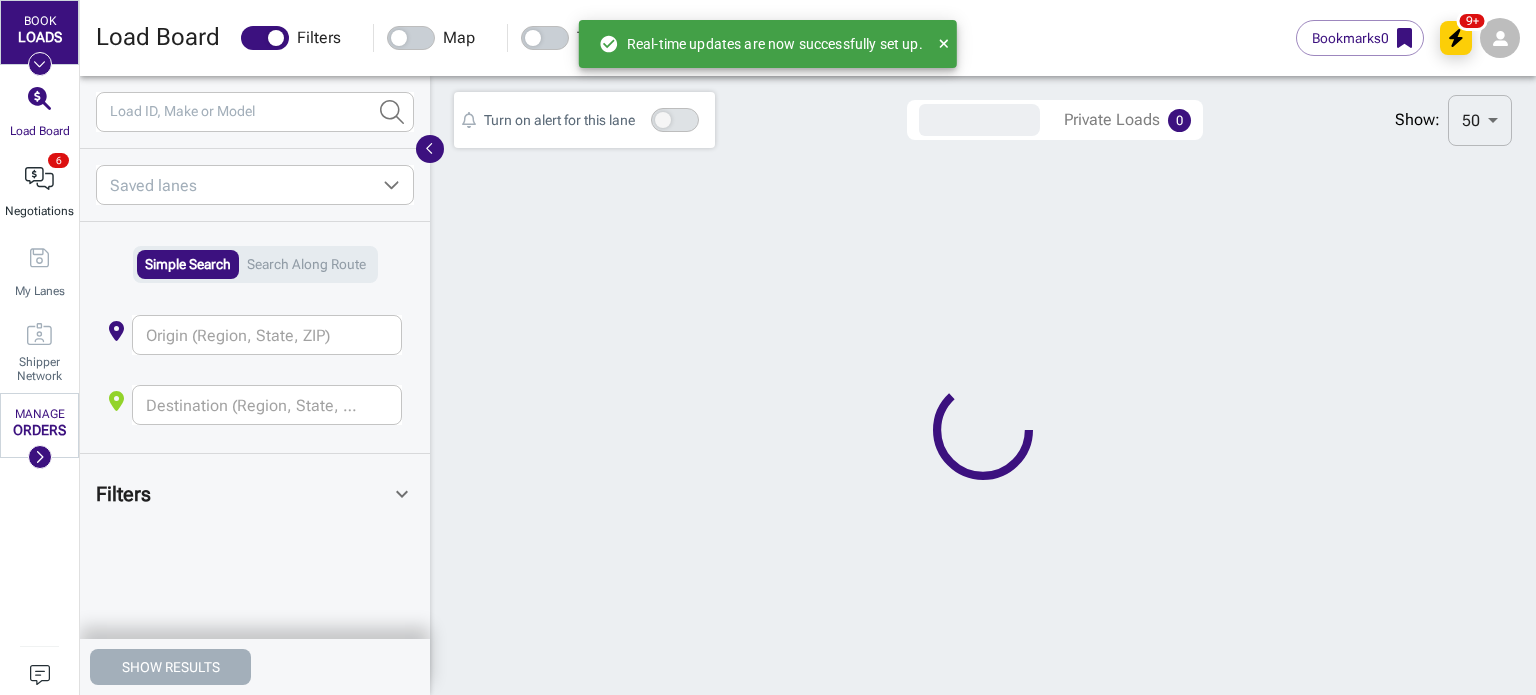 scroll, scrollTop: 0, scrollLeft: 16, axis: horizontal 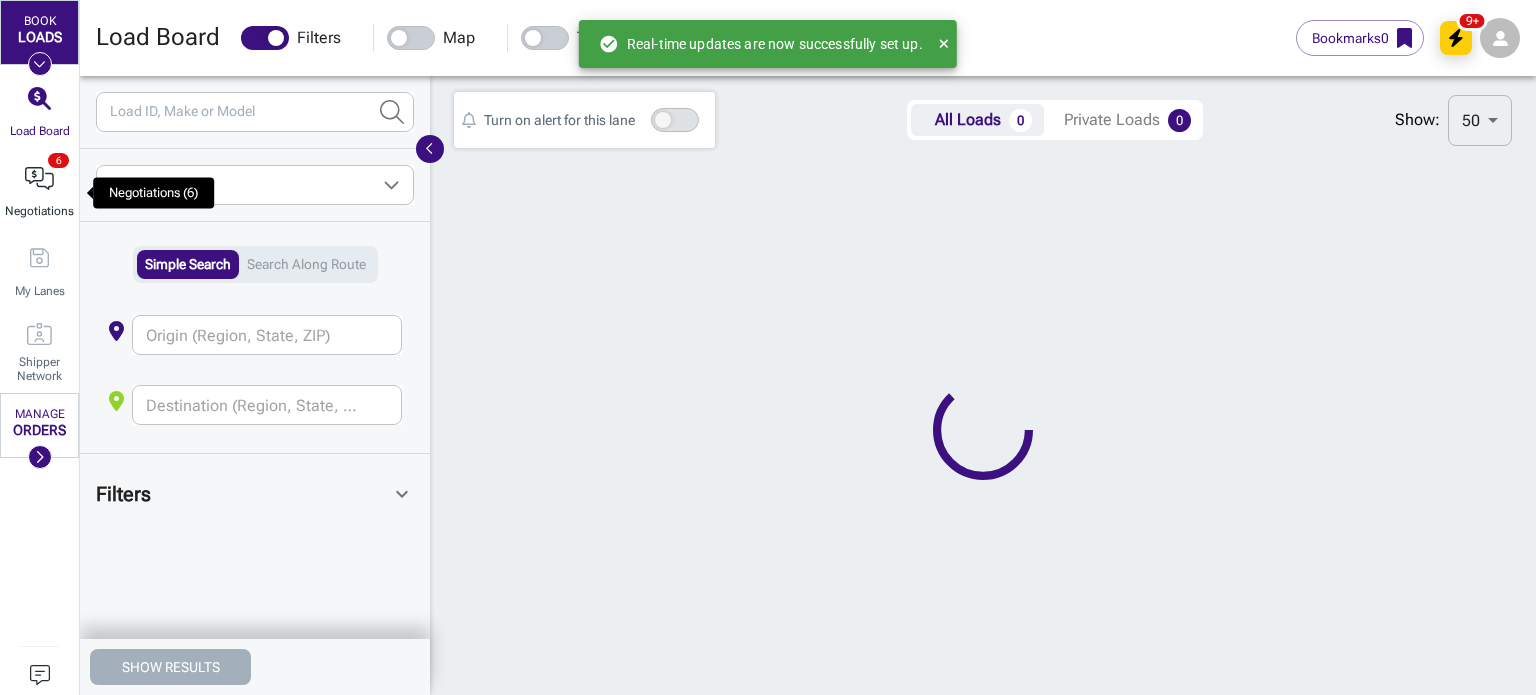 click on "Negotiations" at bounding box center [39, 193] 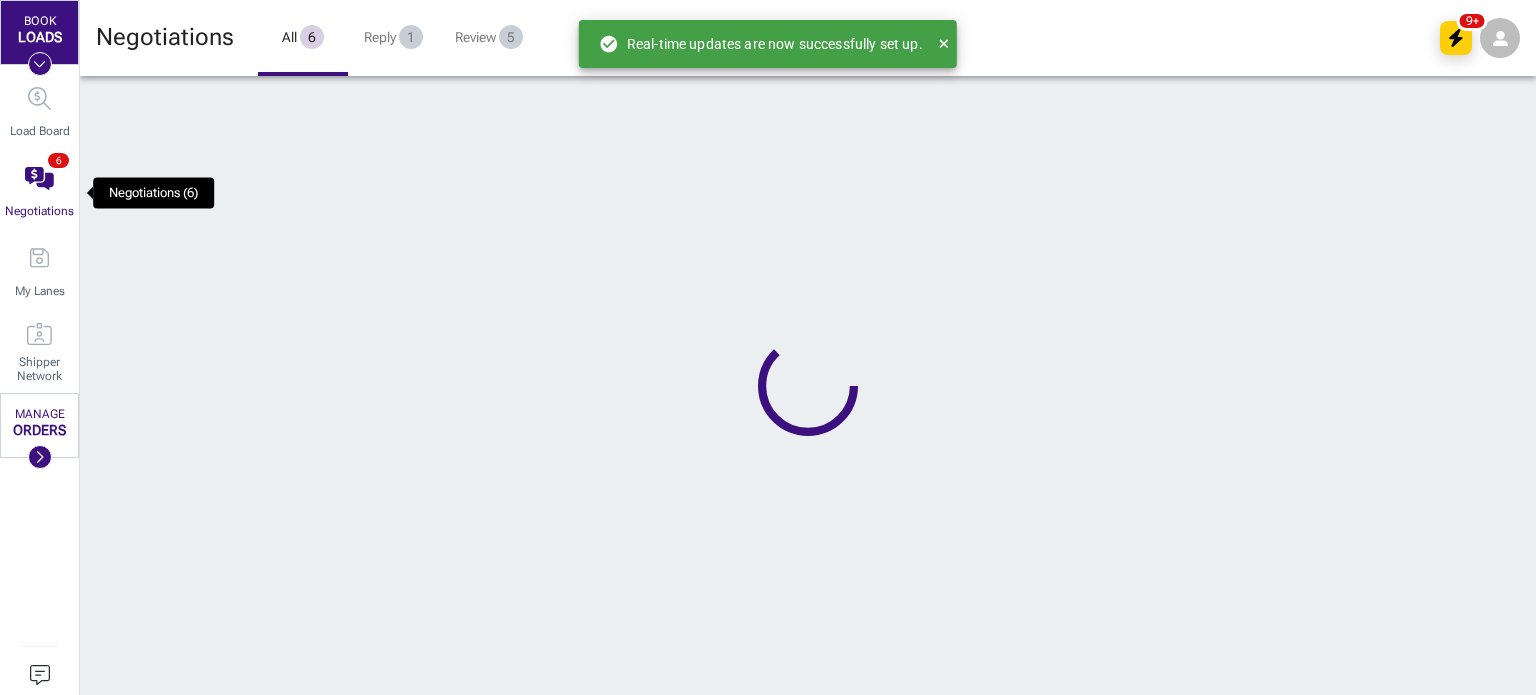 scroll, scrollTop: 0, scrollLeft: 16, axis: horizontal 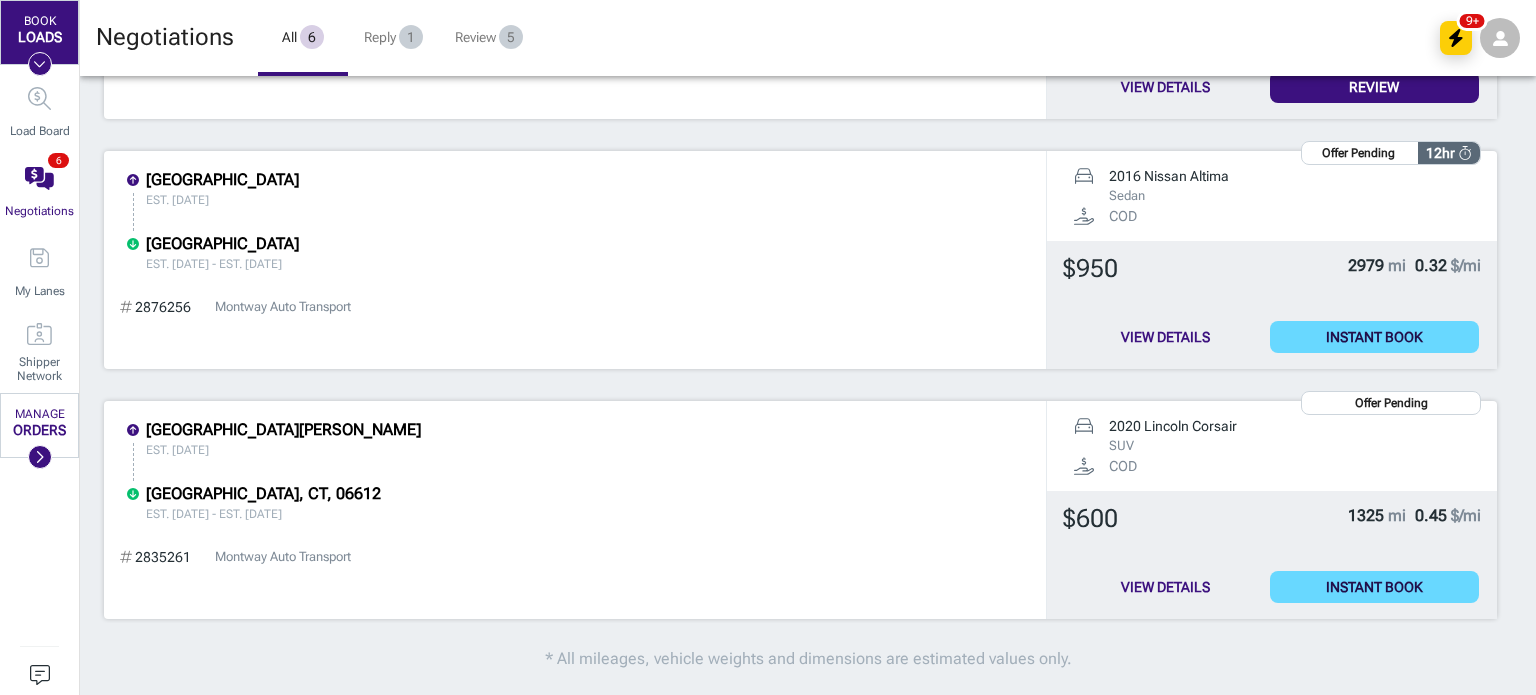 click on "View Details" at bounding box center [1165, 587] 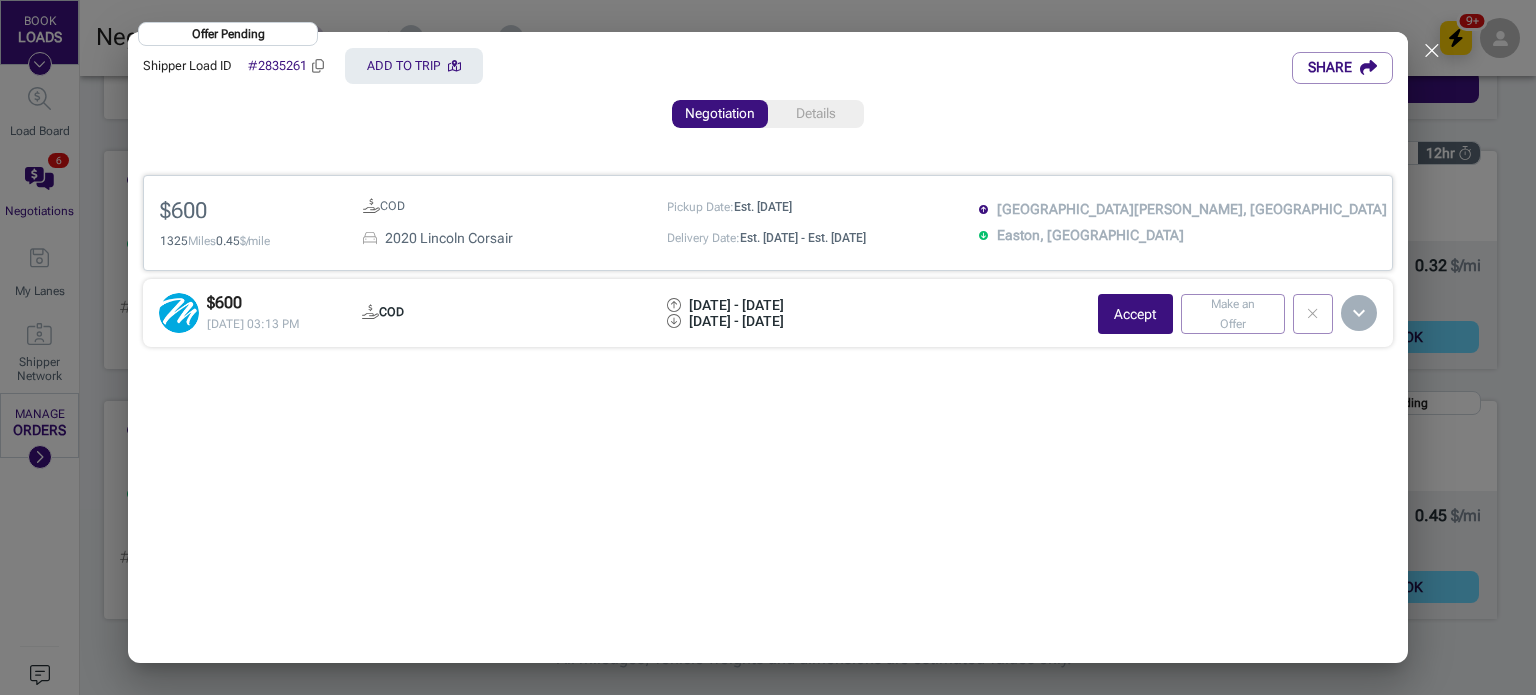 scroll, scrollTop: 1476, scrollLeft: 1425, axis: both 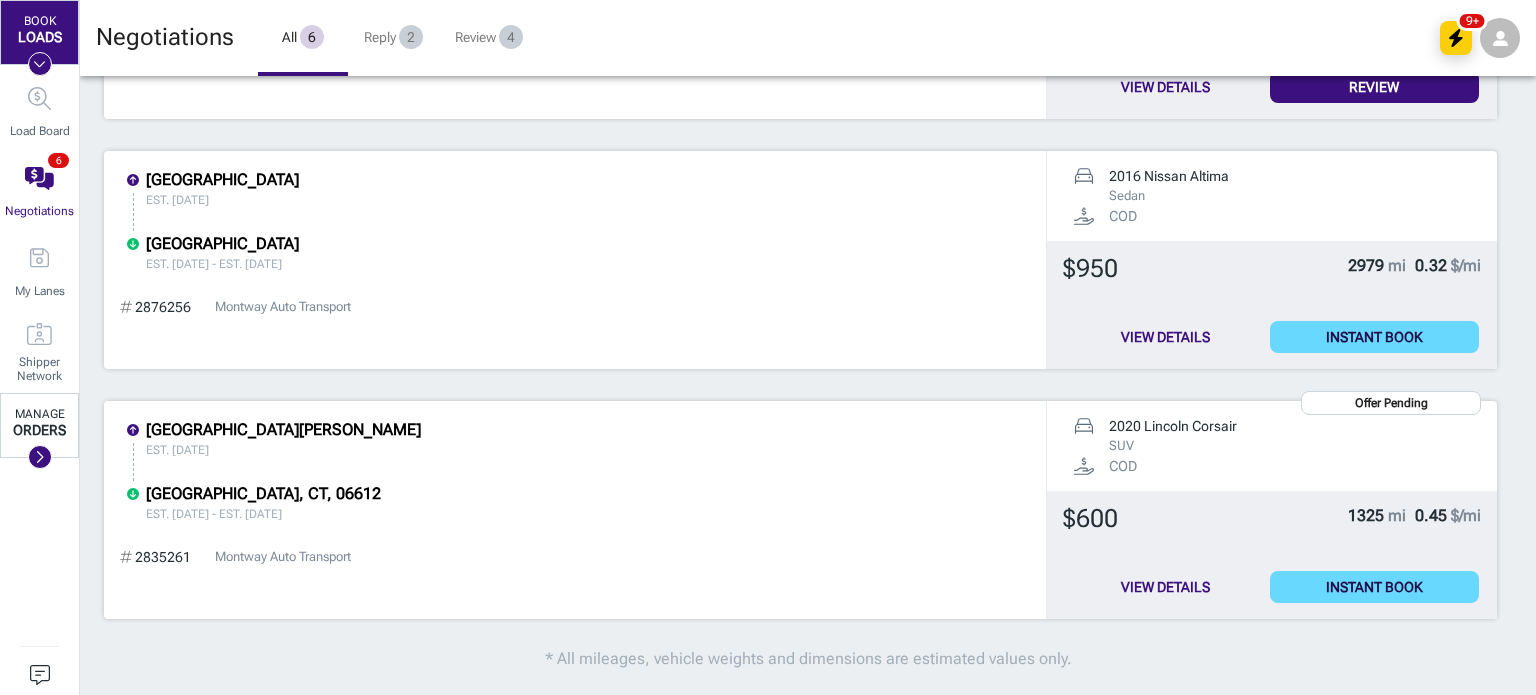 click at bounding box center (40, 457) 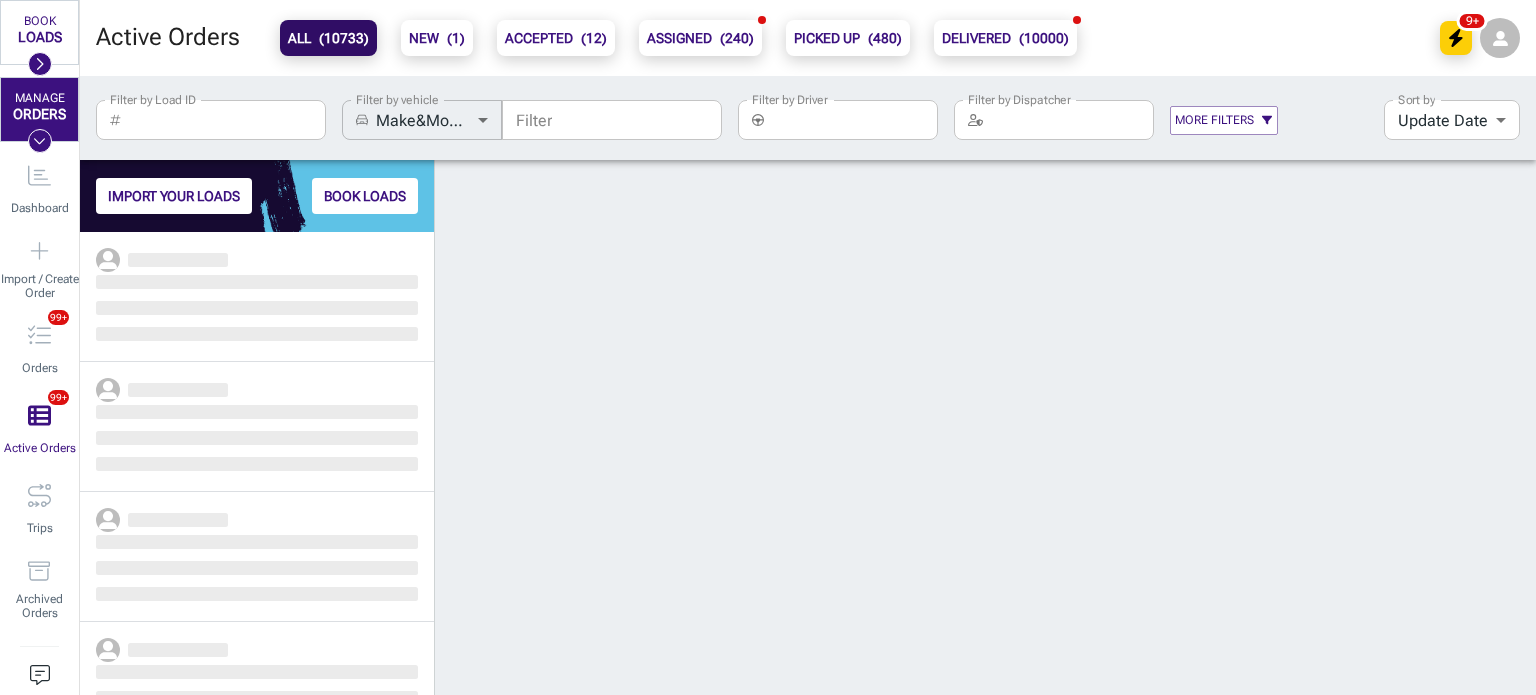 scroll, scrollTop: 448, scrollLeft: 339, axis: both 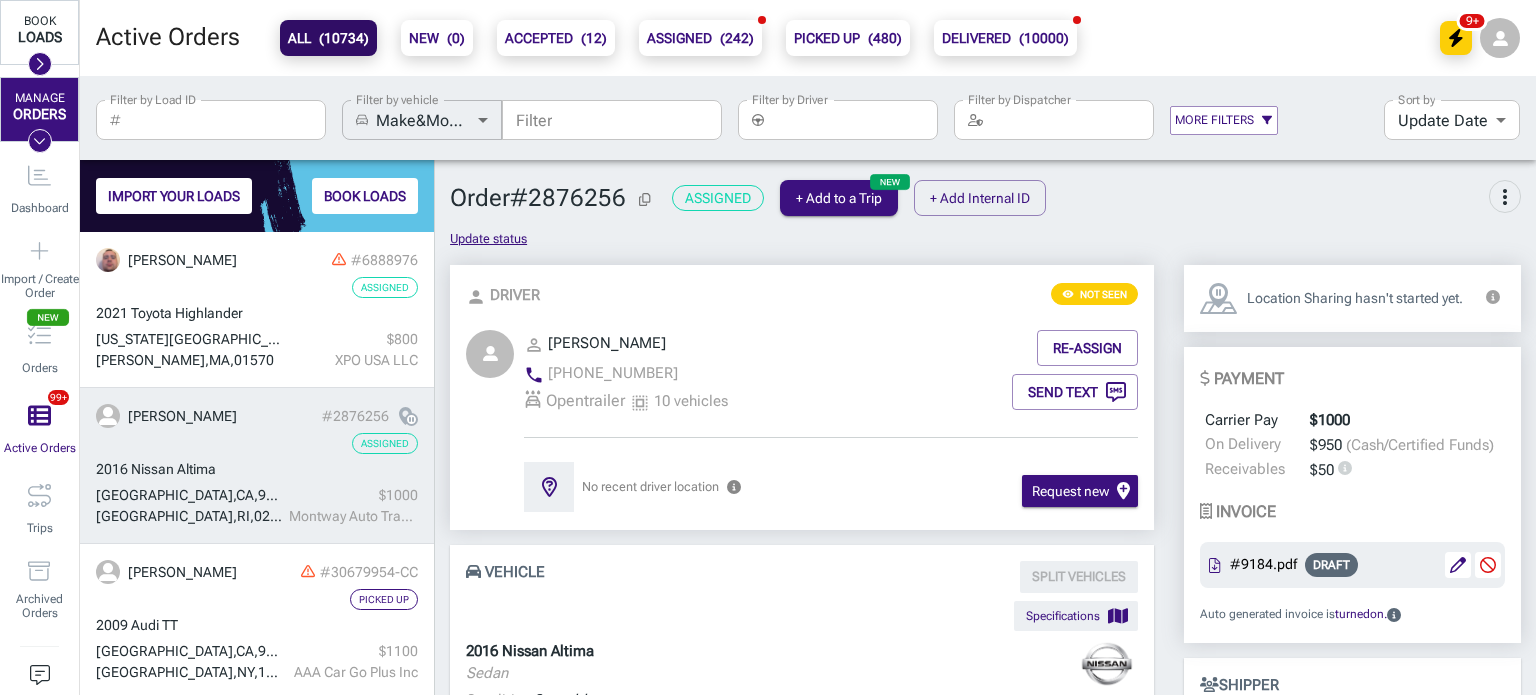 click 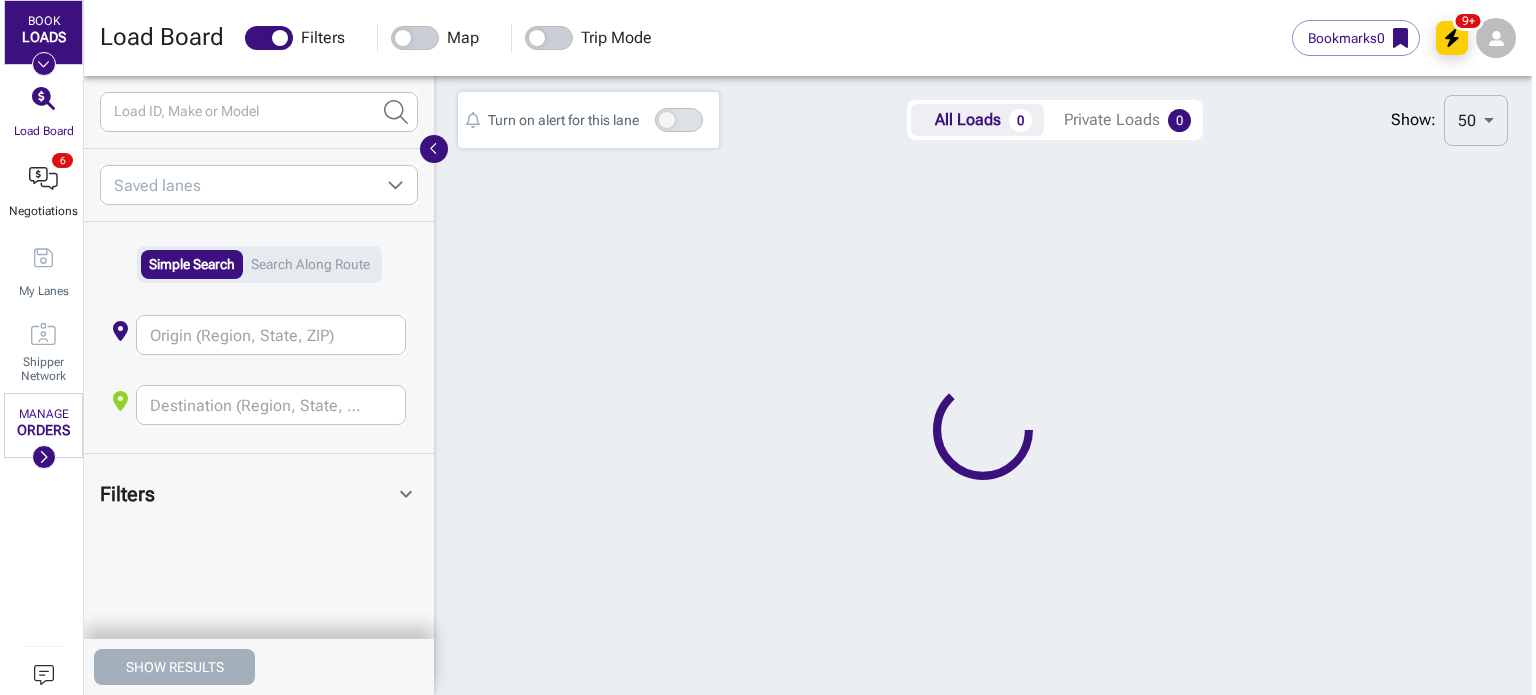scroll, scrollTop: 516, scrollLeft: 1090, axis: both 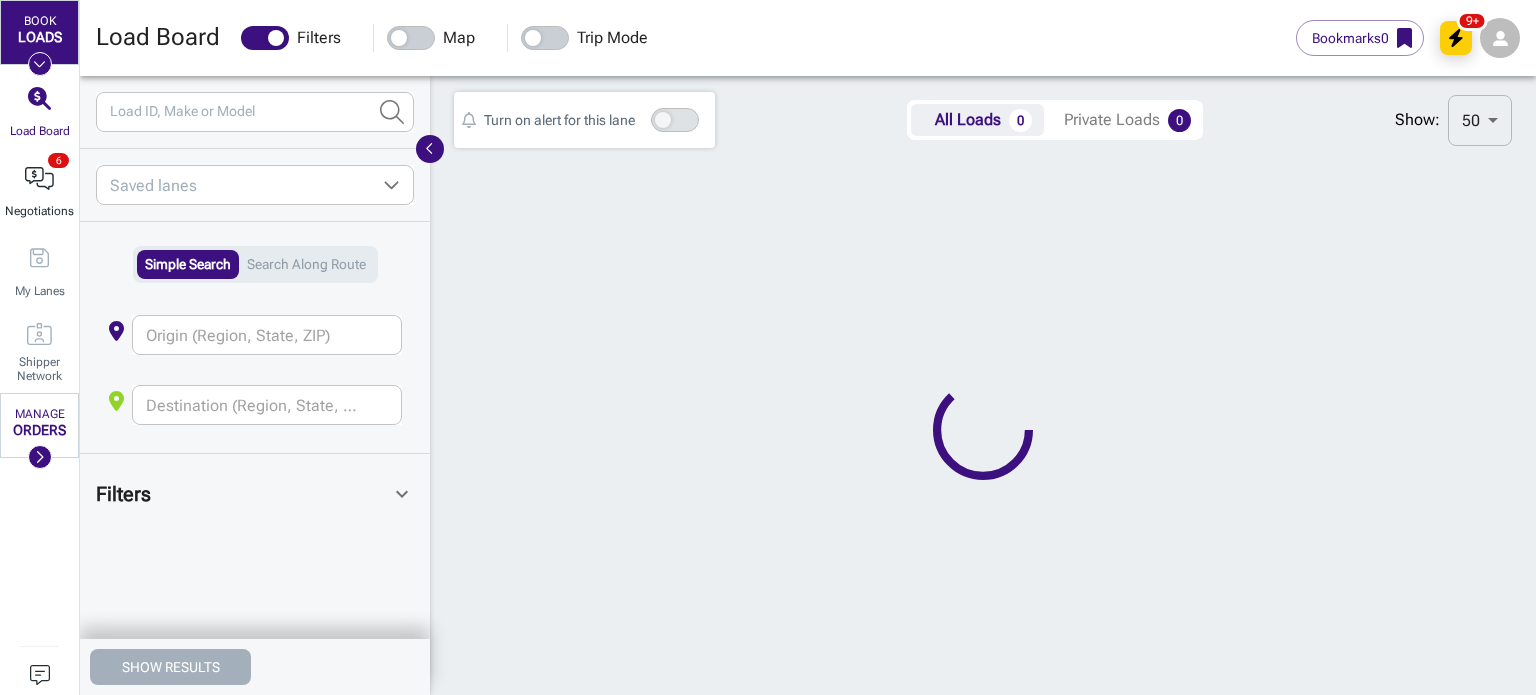 click on "Negotiations" at bounding box center [39, 211] 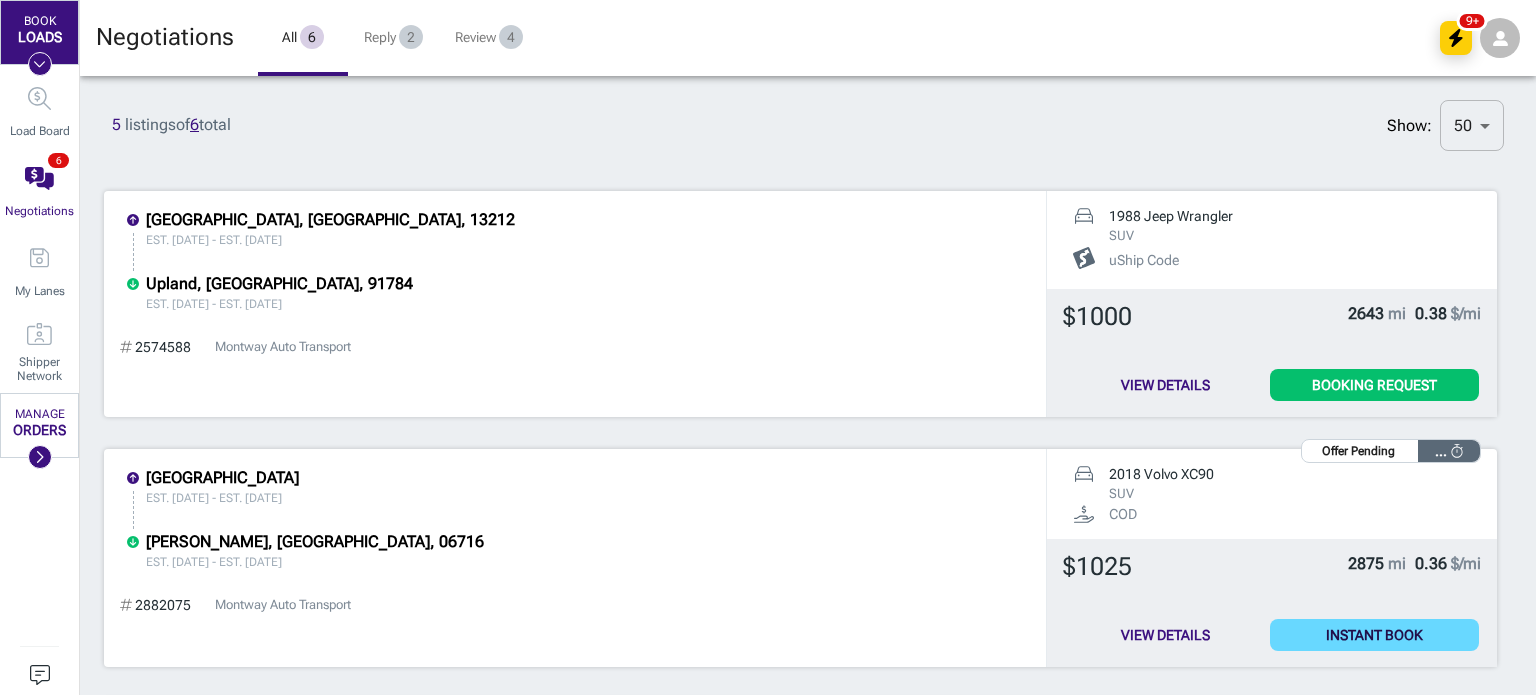 scroll, scrollTop: 16, scrollLeft: 16, axis: both 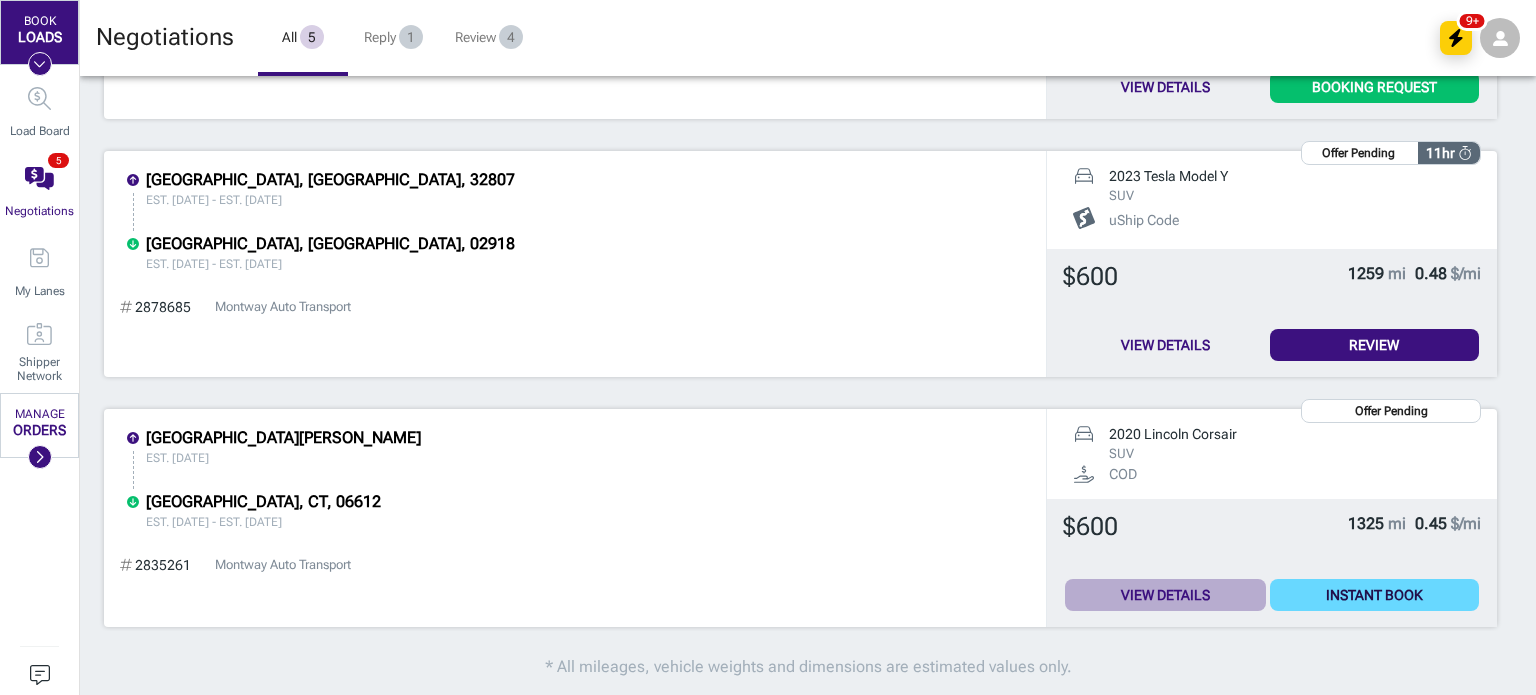click on "View Details" at bounding box center (1165, 595) 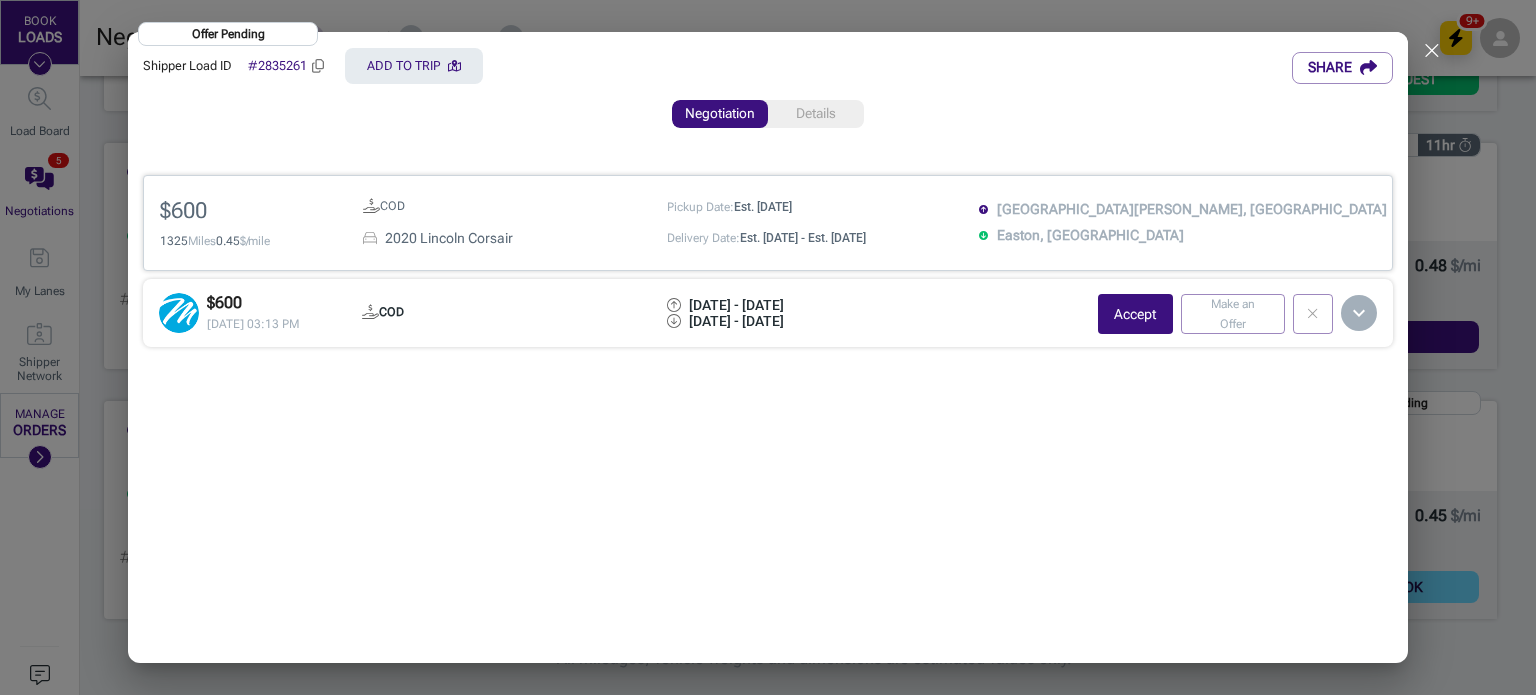scroll, scrollTop: 1226, scrollLeft: 1425, axis: both 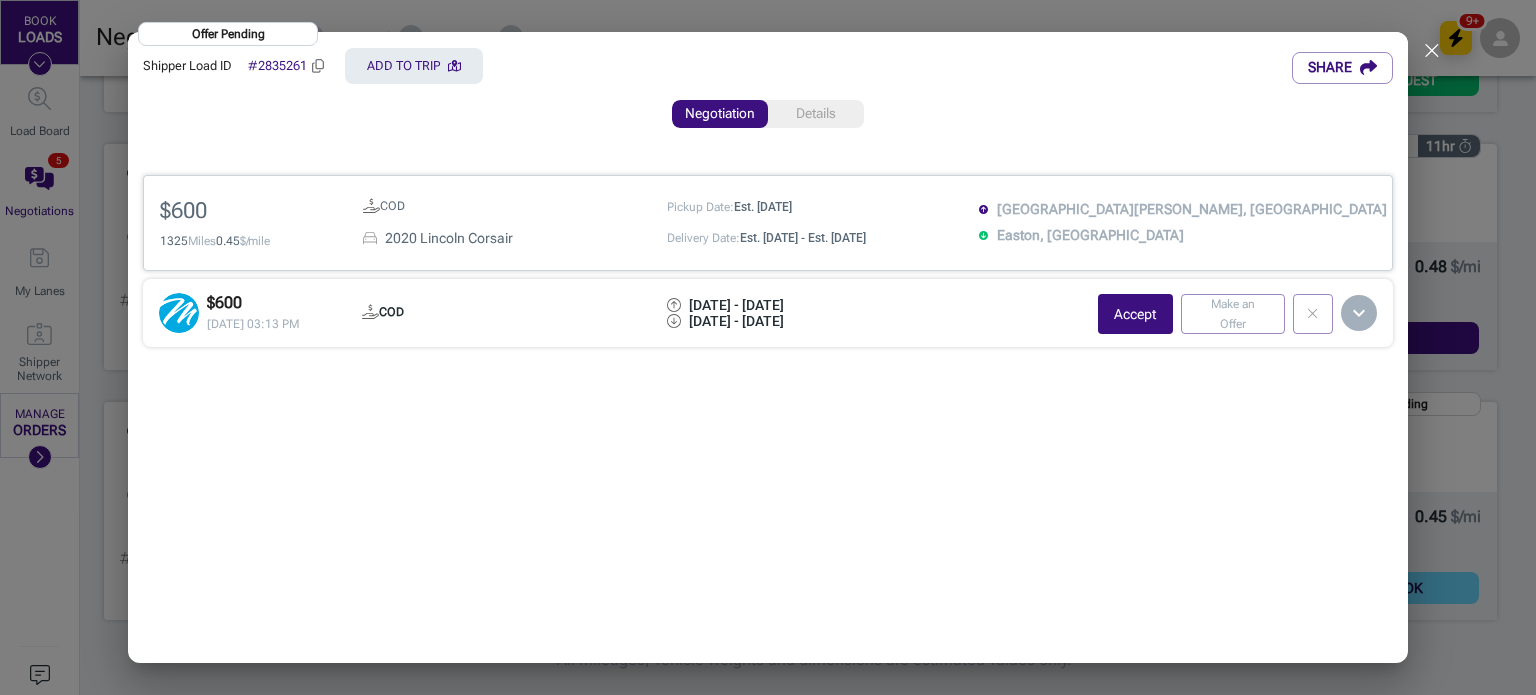 click on "Details" at bounding box center [816, 114] 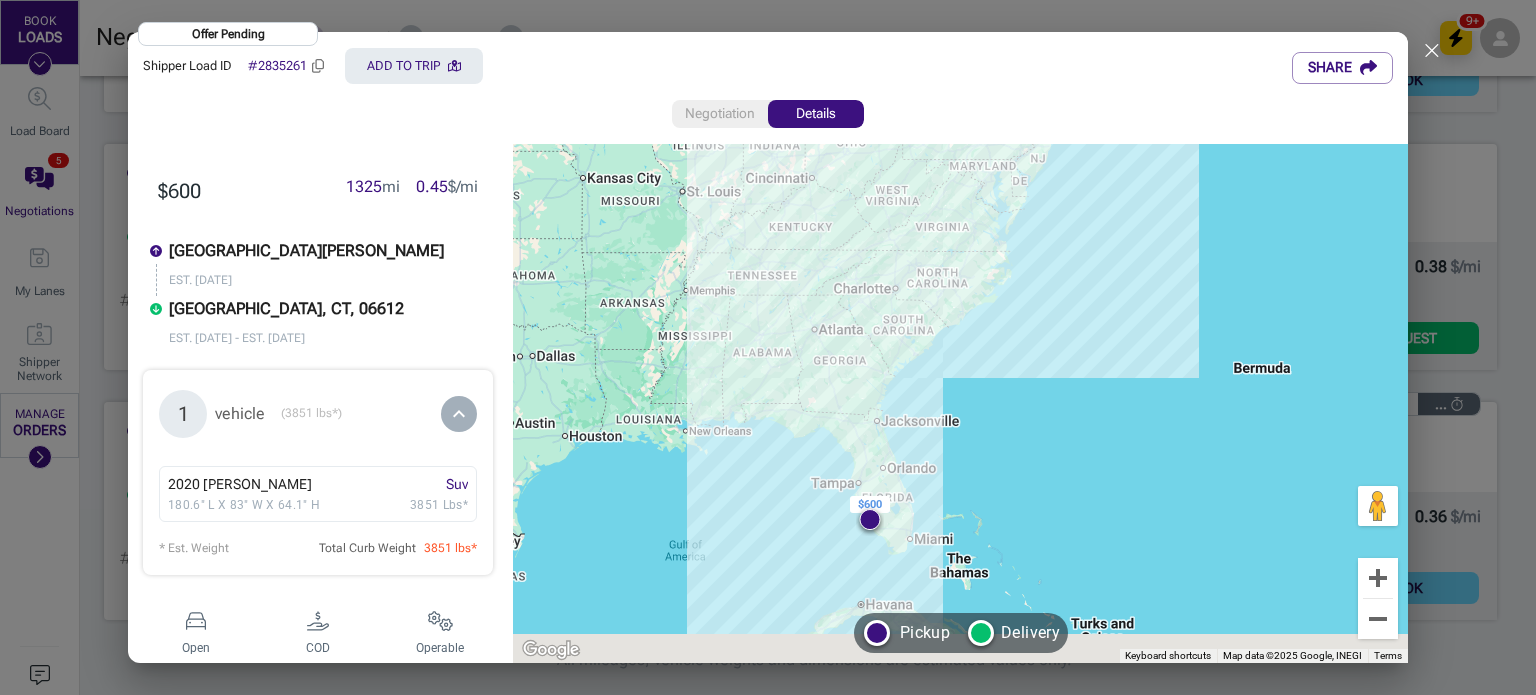 drag, startPoint x: 939, startPoint y: 539, endPoint x: 937, endPoint y: 428, distance: 111.01801 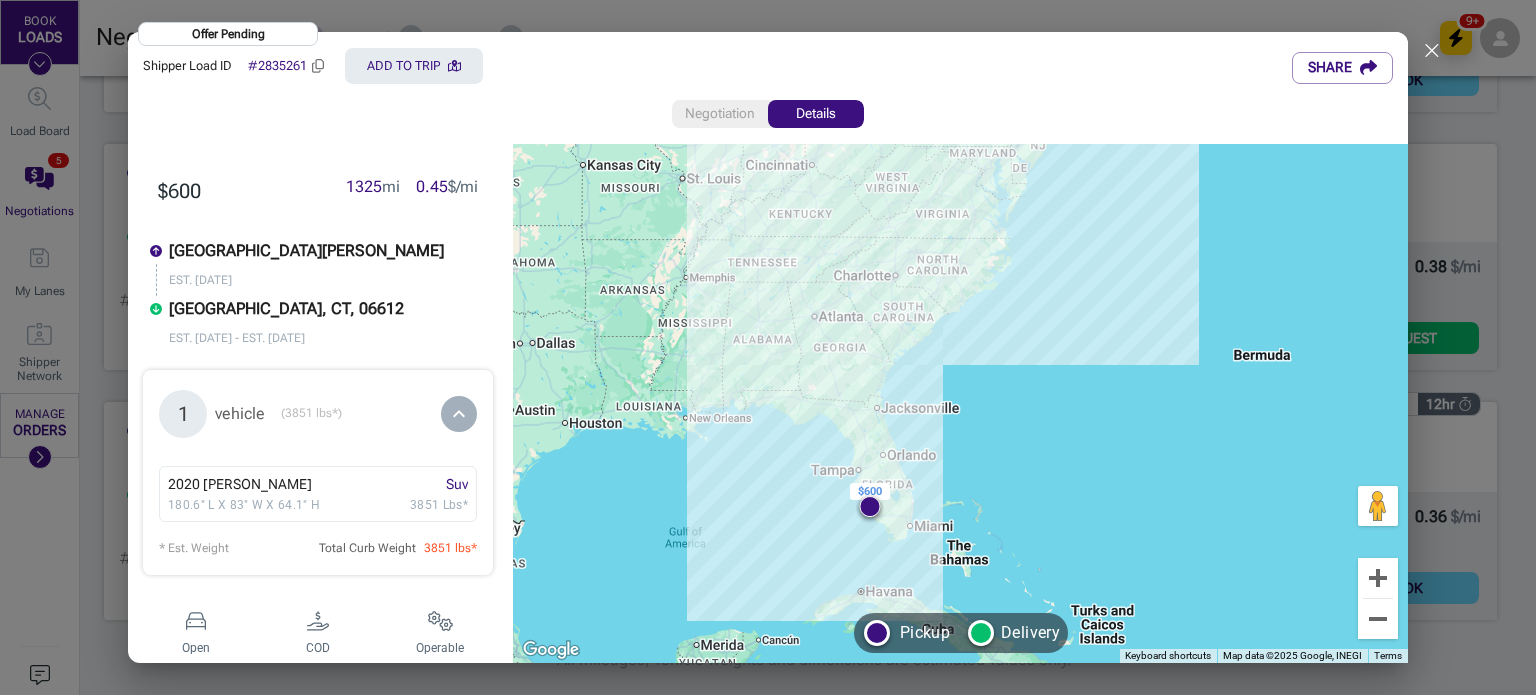 click on "To navigate, press the arrow keys. $600 $600" at bounding box center [960, 403] 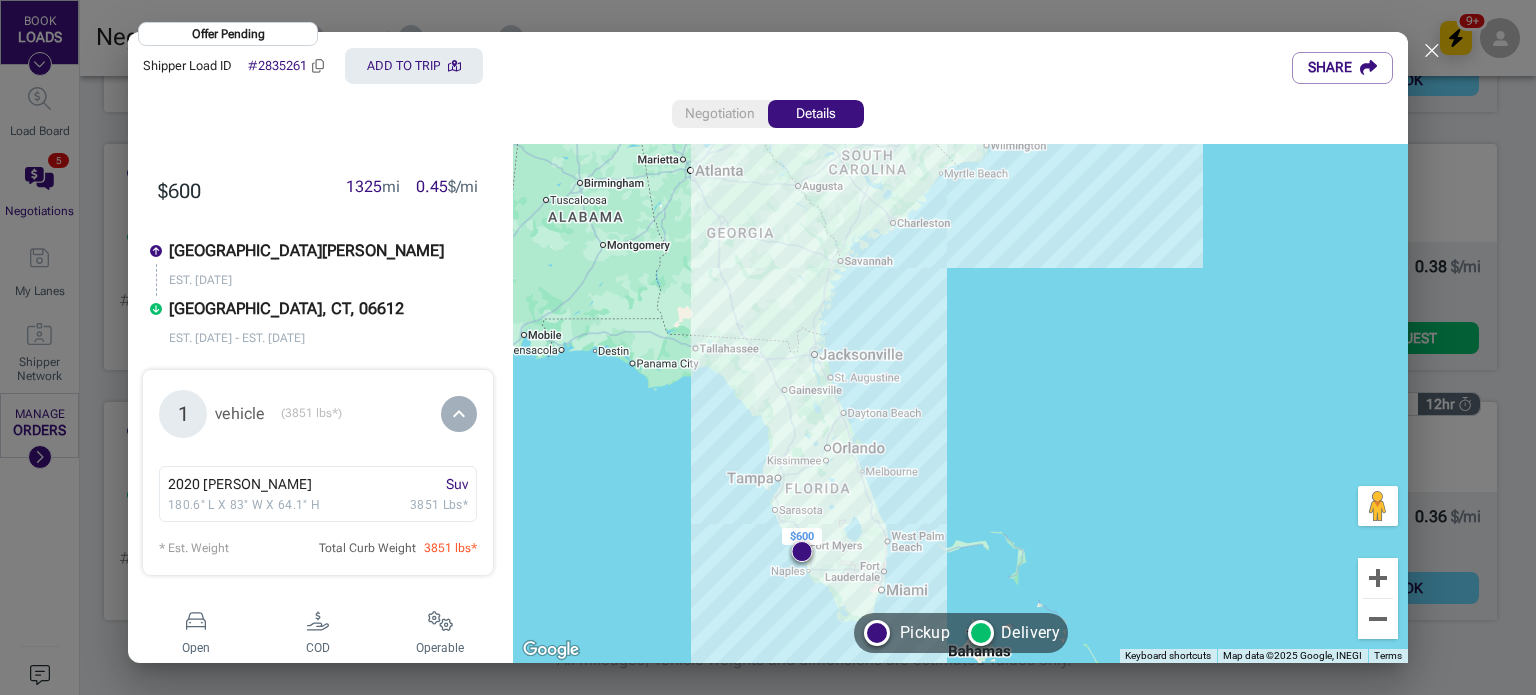 click on "To navigate, press the arrow keys. $600 $600" at bounding box center [960, 403] 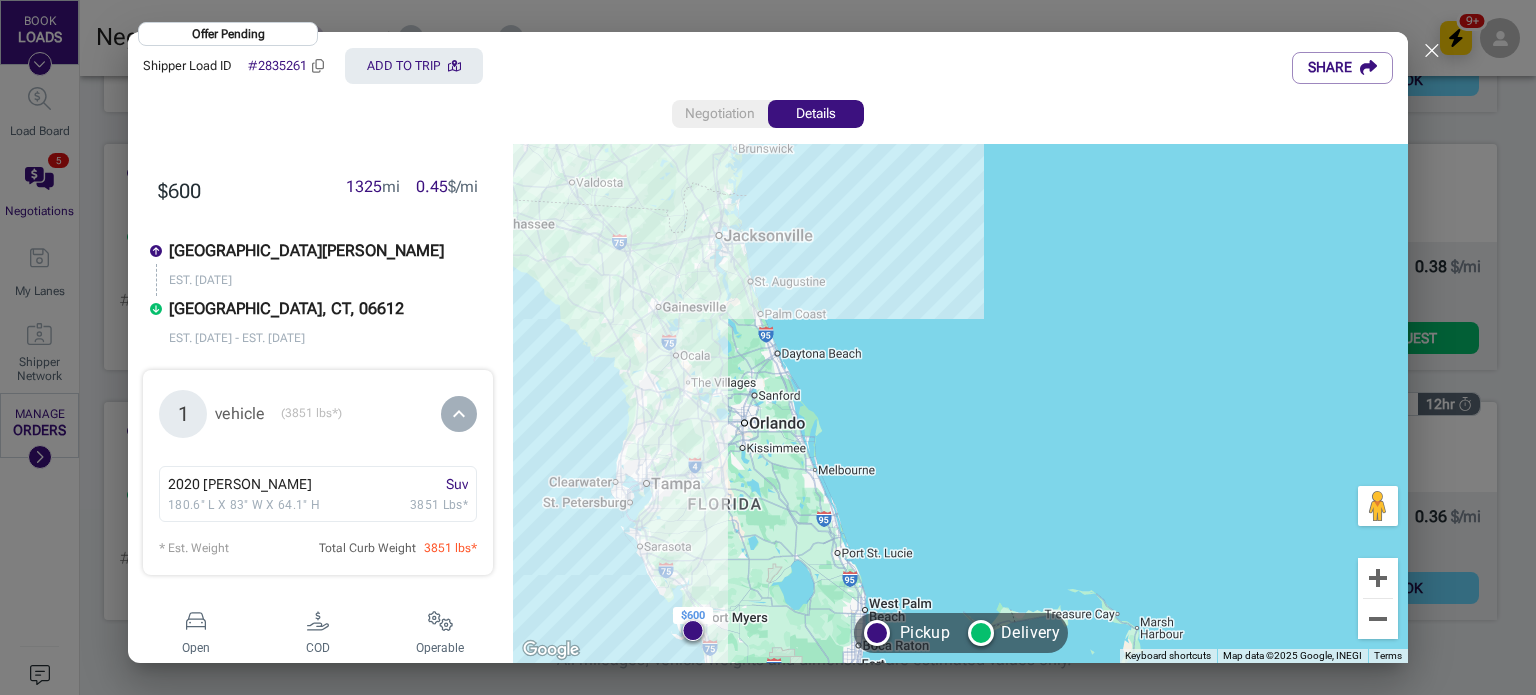 click 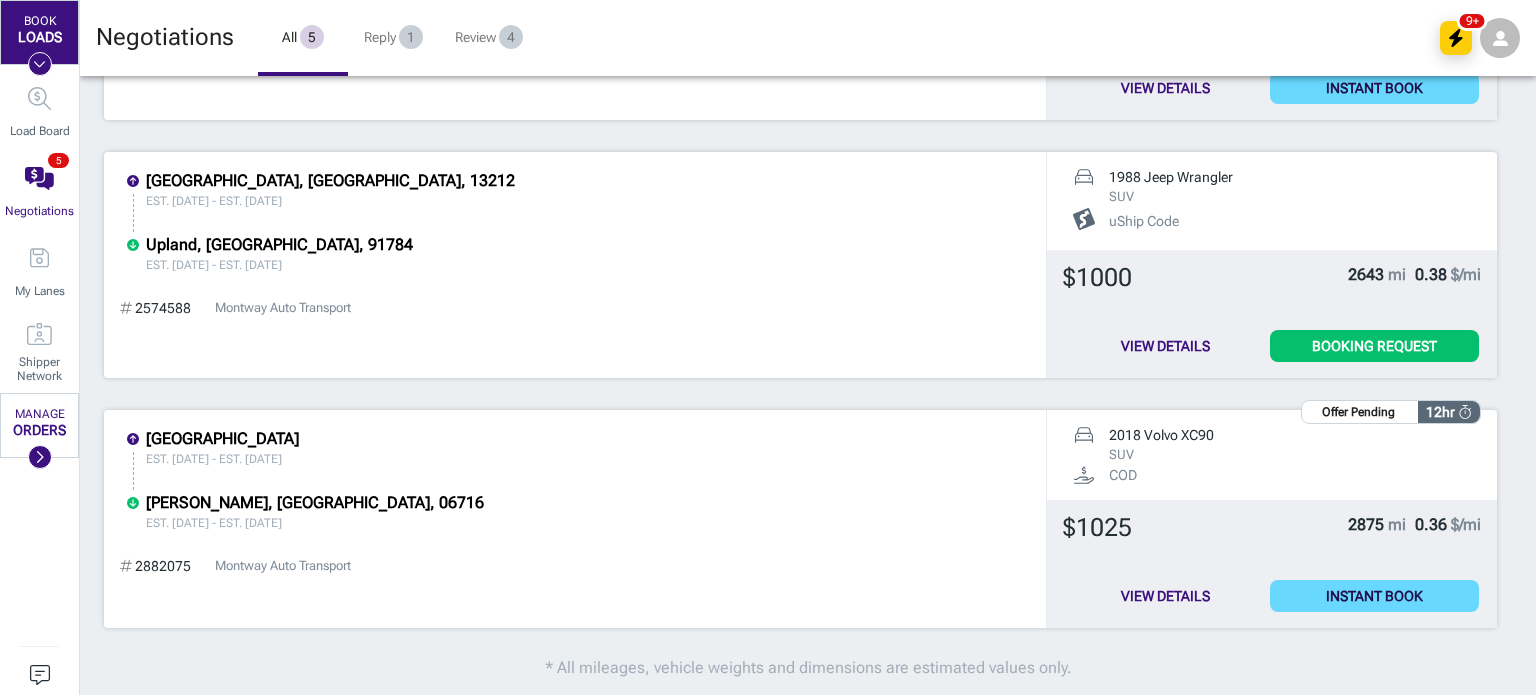 scroll, scrollTop: 16, scrollLeft: 16, axis: both 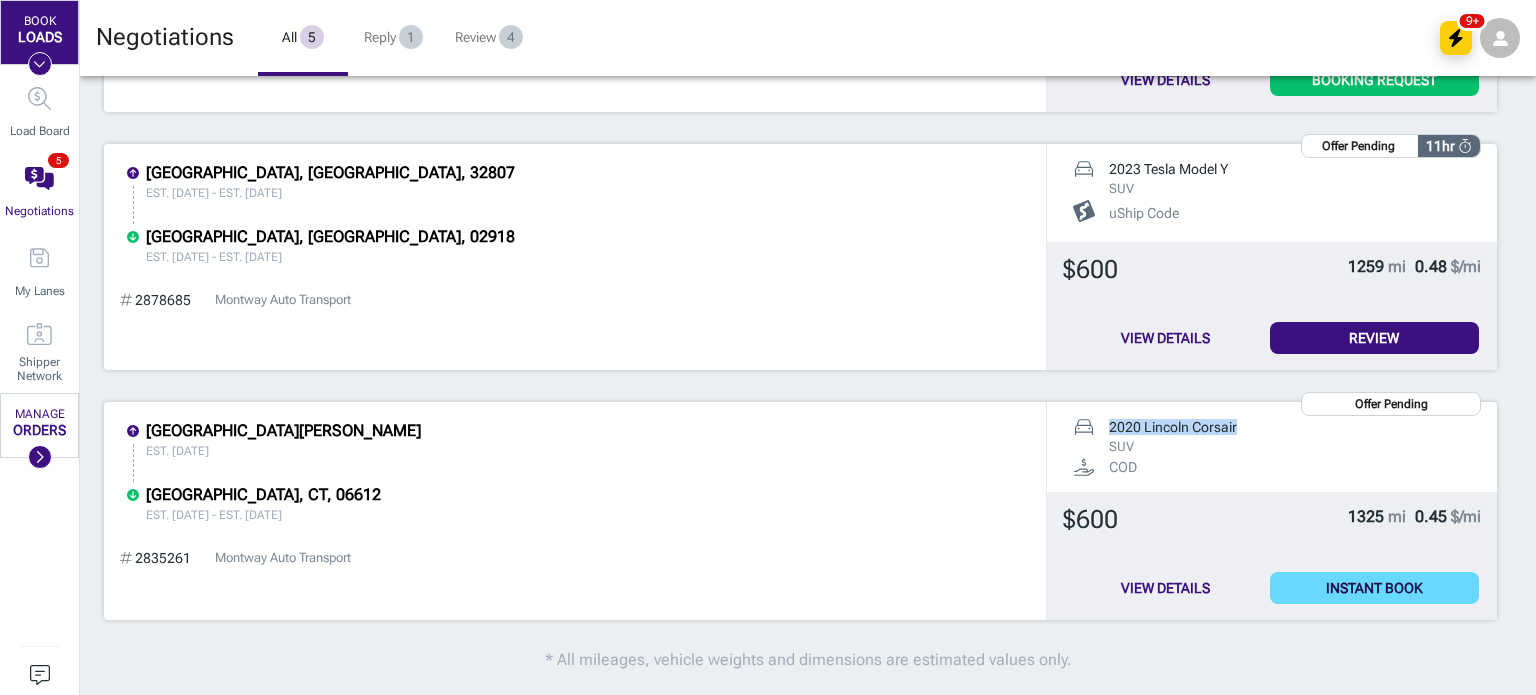 drag, startPoint x: 1243, startPoint y: 420, endPoint x: 1107, endPoint y: 419, distance: 136.00368 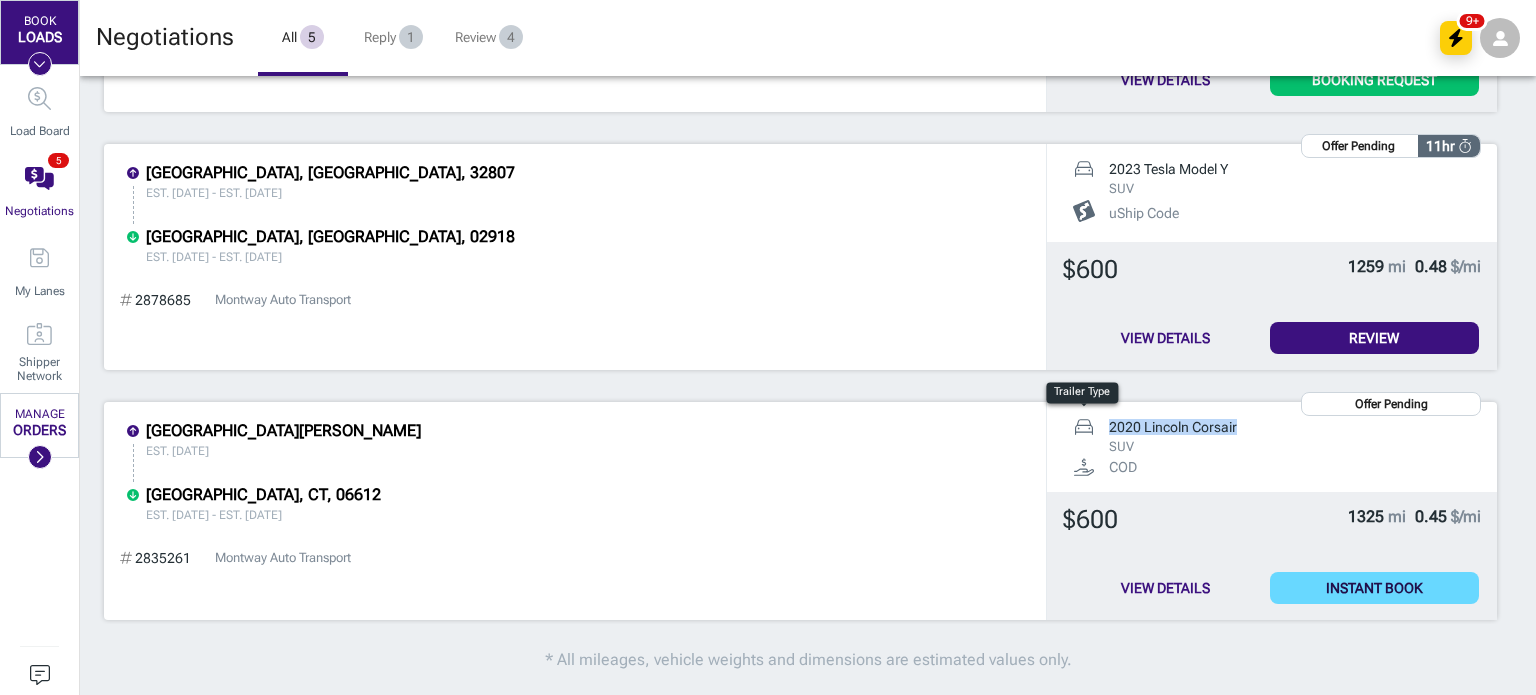 copy on "2020   [PERSON_NAME]" 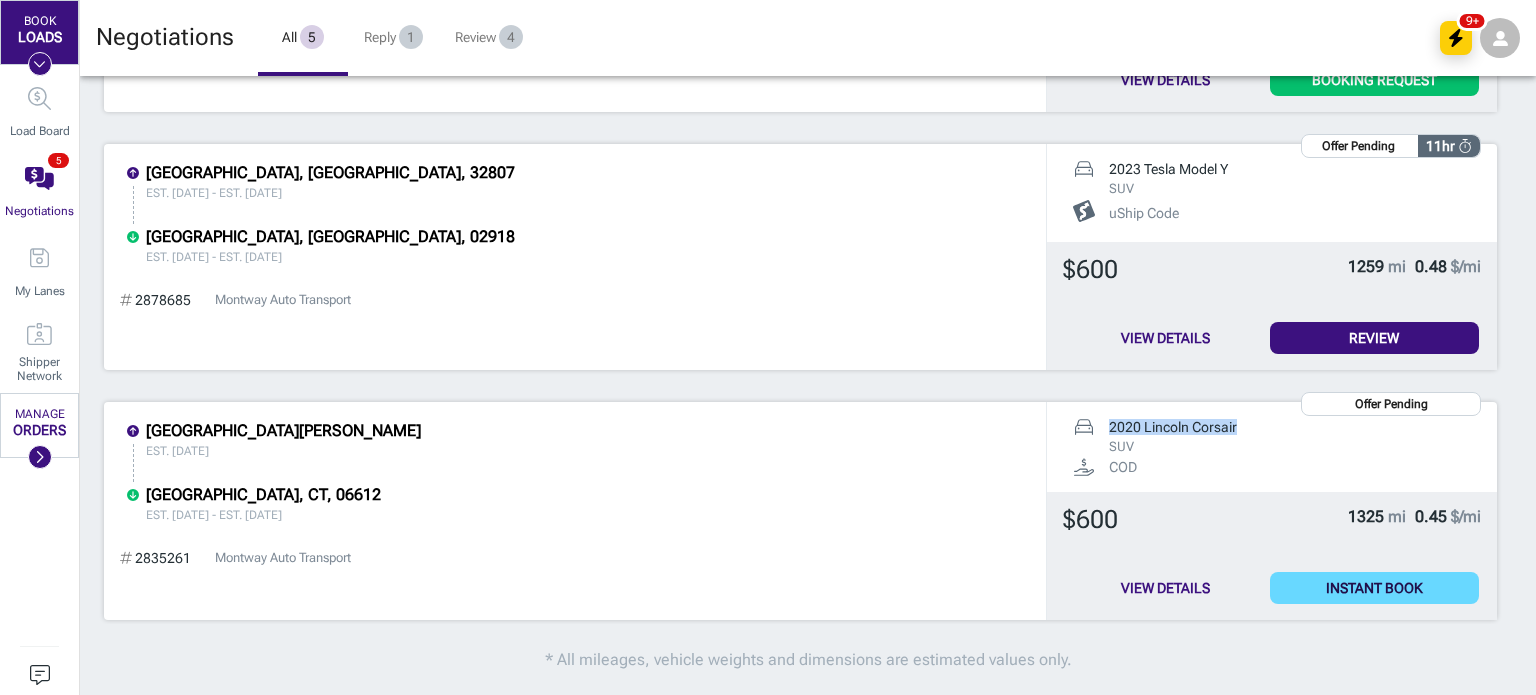 click on "View Details" at bounding box center [1165, 588] 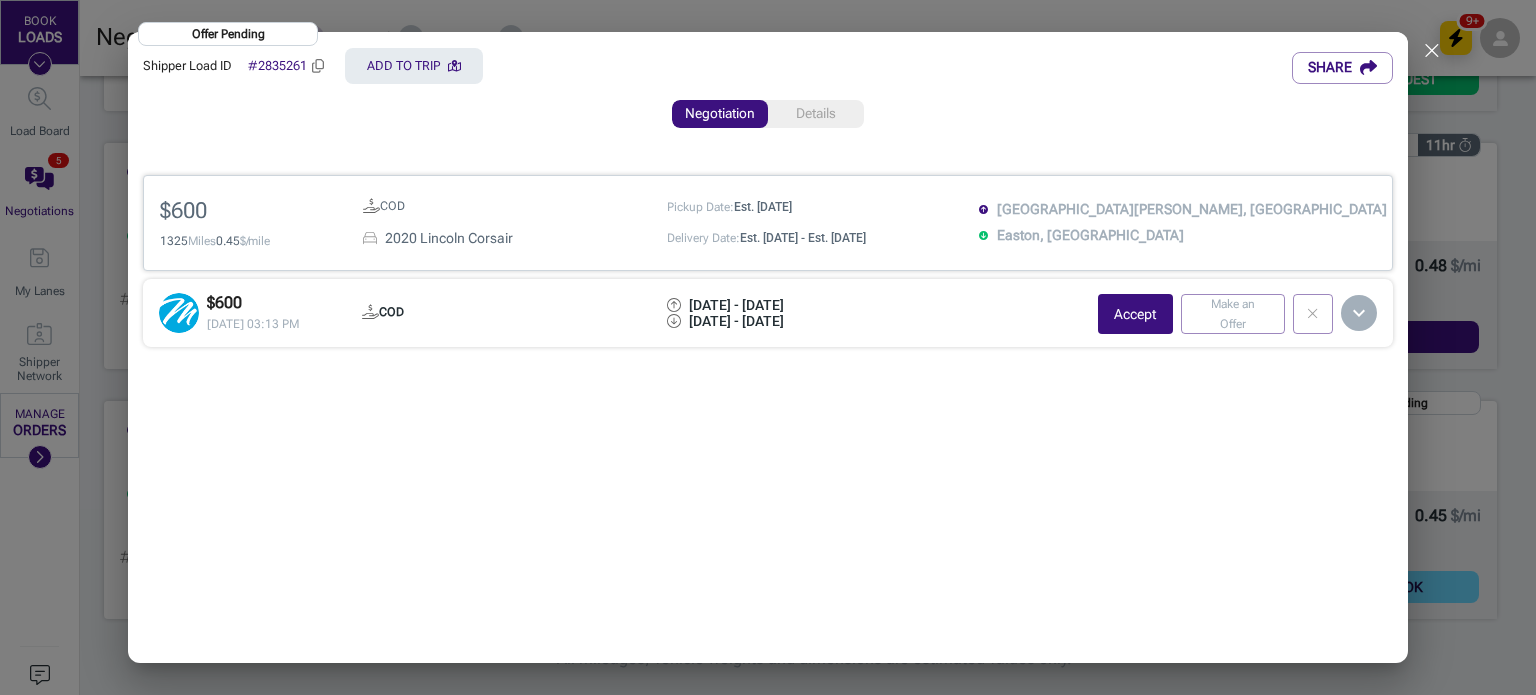 scroll, scrollTop: 1226, scrollLeft: 1425, axis: both 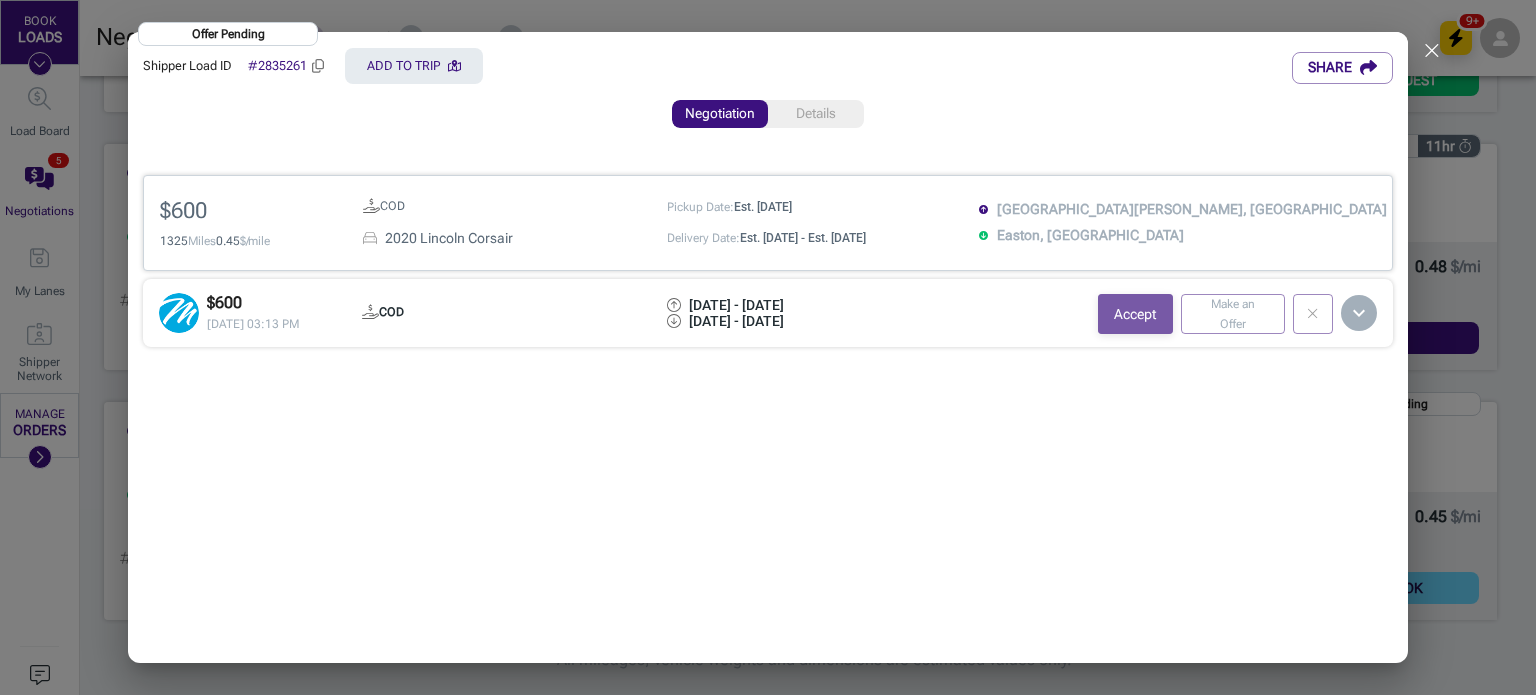click on "Accept" at bounding box center [1135, 314] 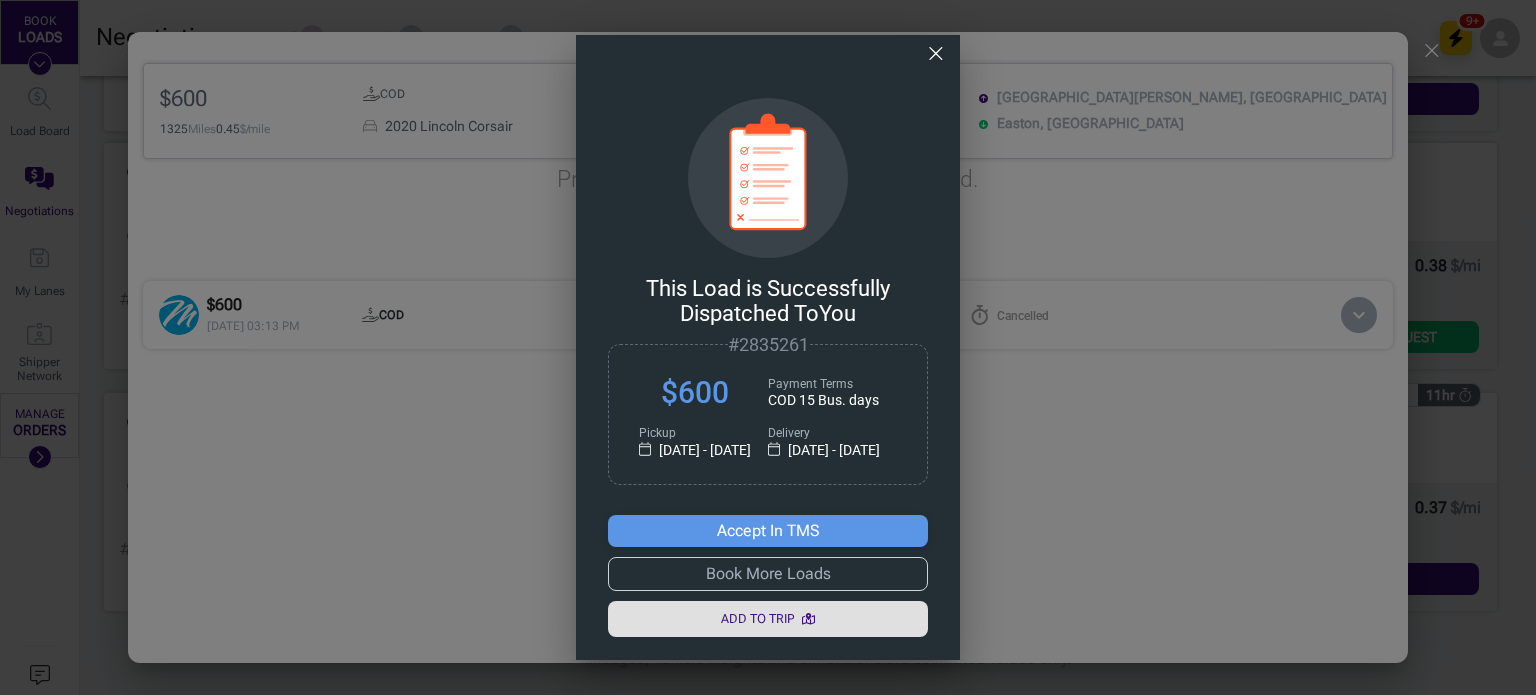 scroll, scrollTop: 968, scrollLeft: 1425, axis: both 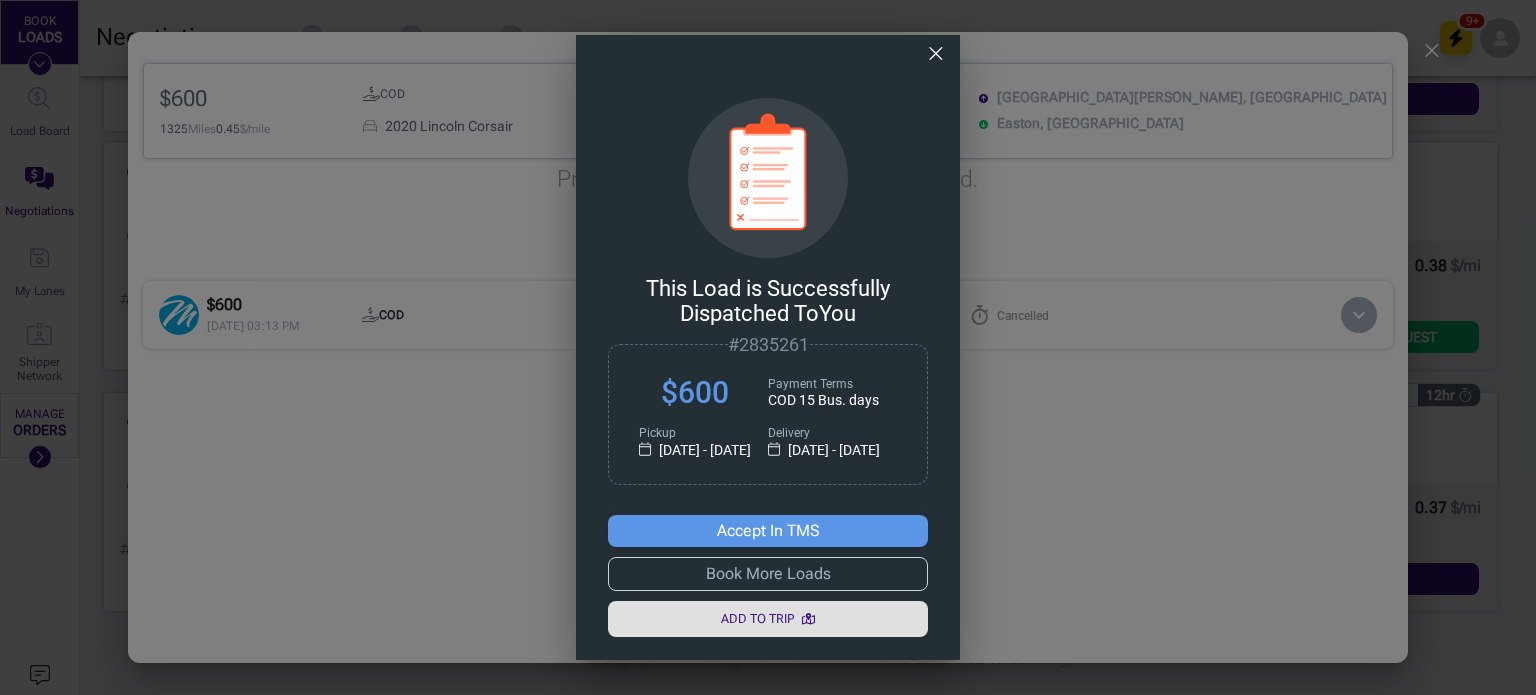 click on "Accept in TMS" at bounding box center [767, 531] 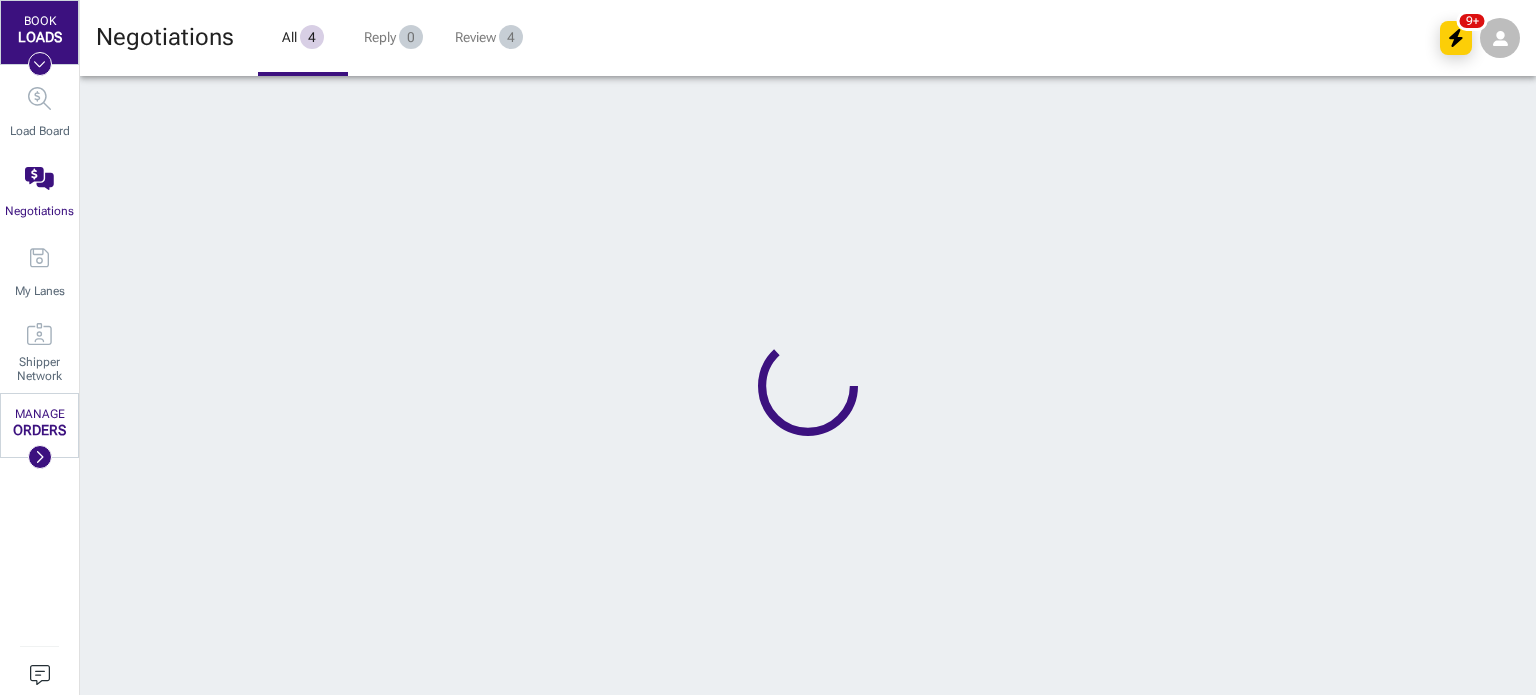 scroll, scrollTop: 0, scrollLeft: 16, axis: horizontal 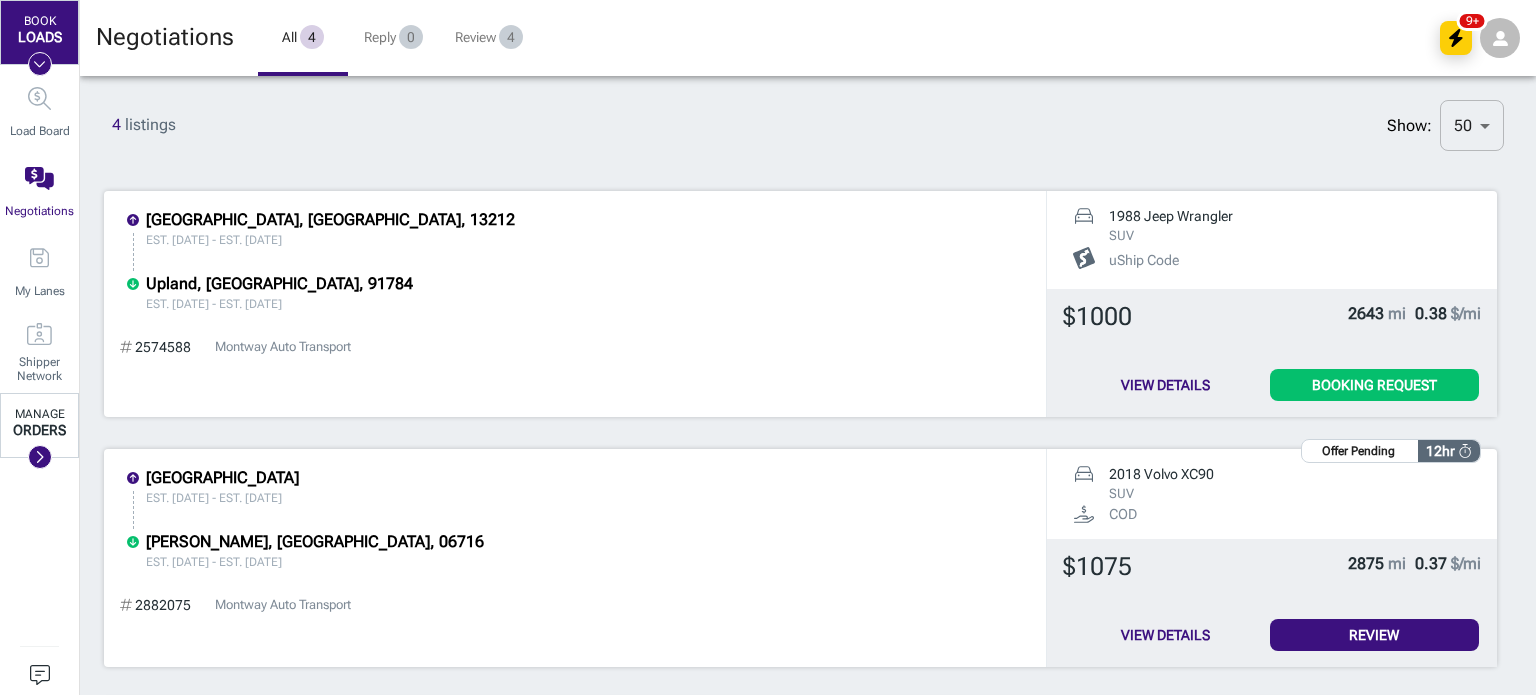 click at bounding box center [40, 457] 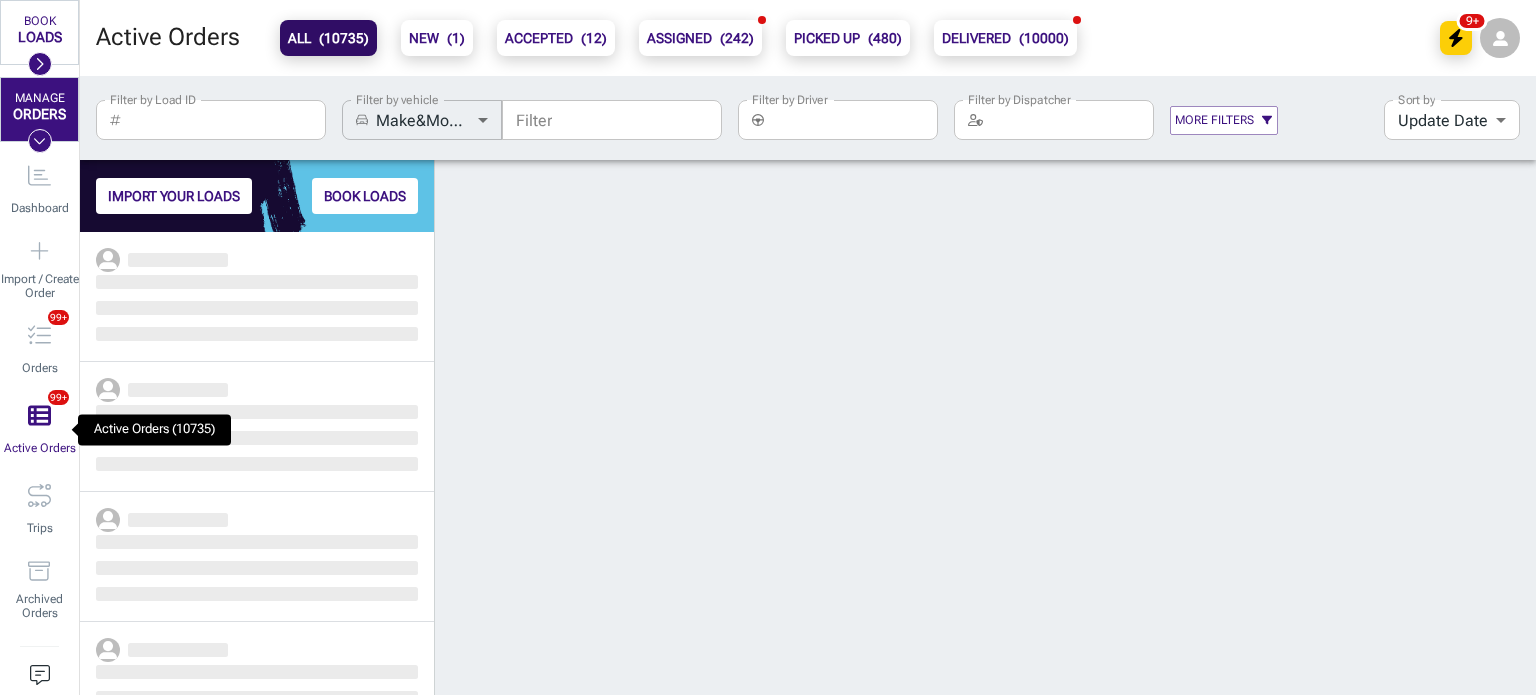 scroll, scrollTop: 16, scrollLeft: 16, axis: both 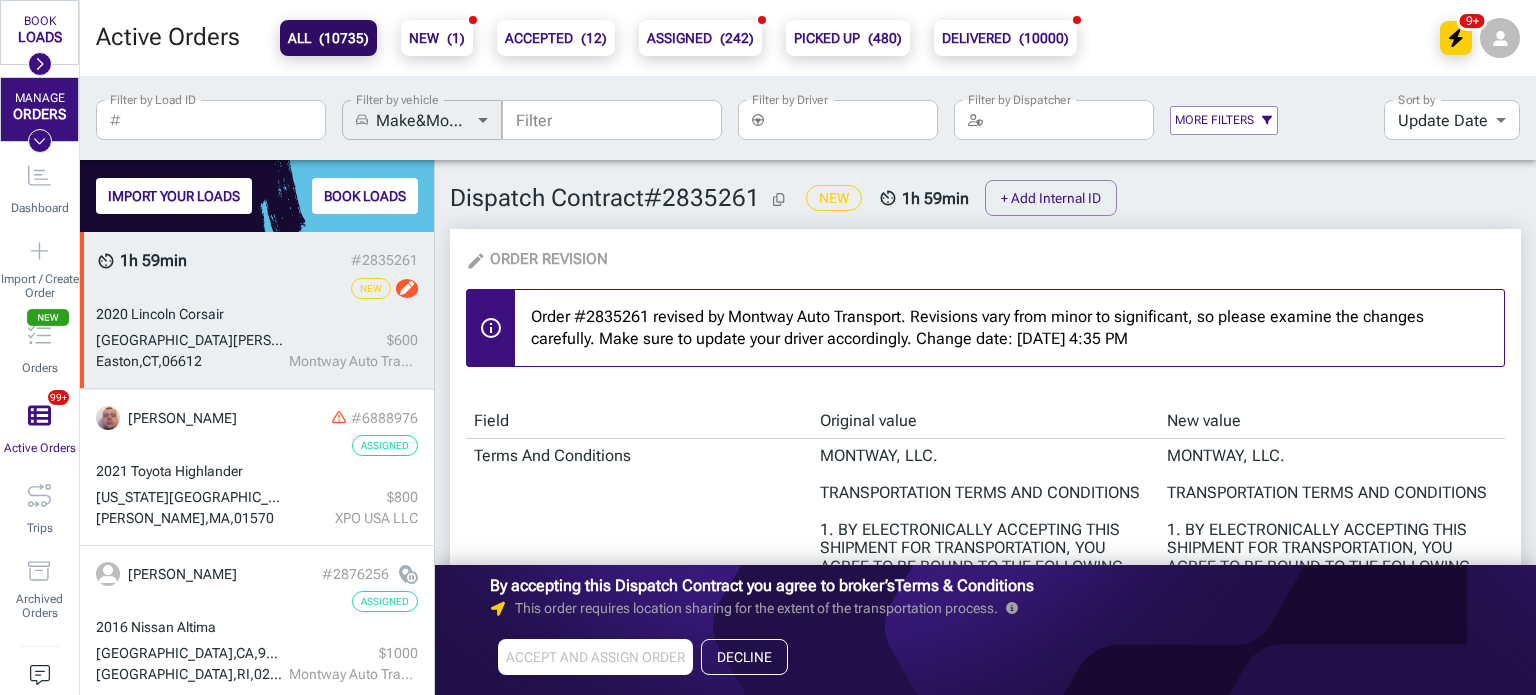 click on "2020   [PERSON_NAME]" at bounding box center (257, 314) 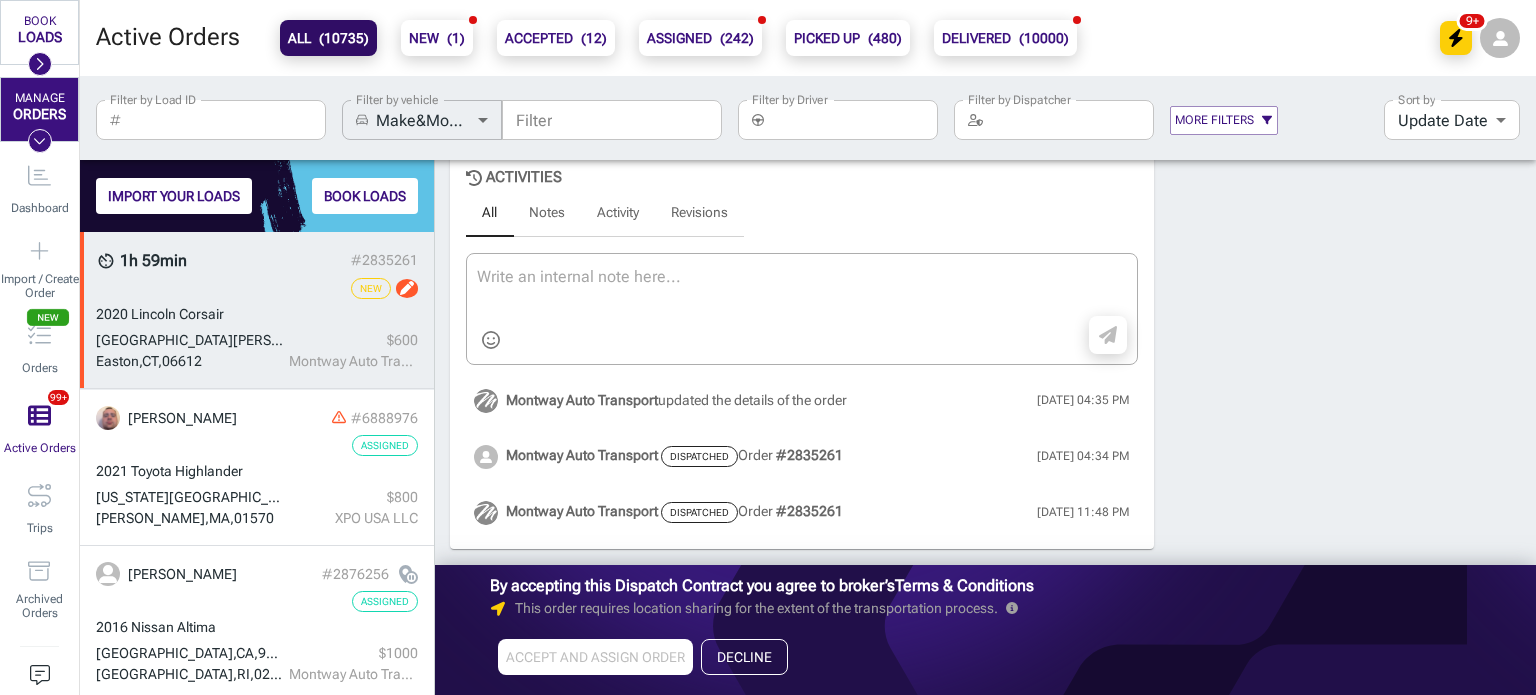 scroll, scrollTop: 24464, scrollLeft: 0, axis: vertical 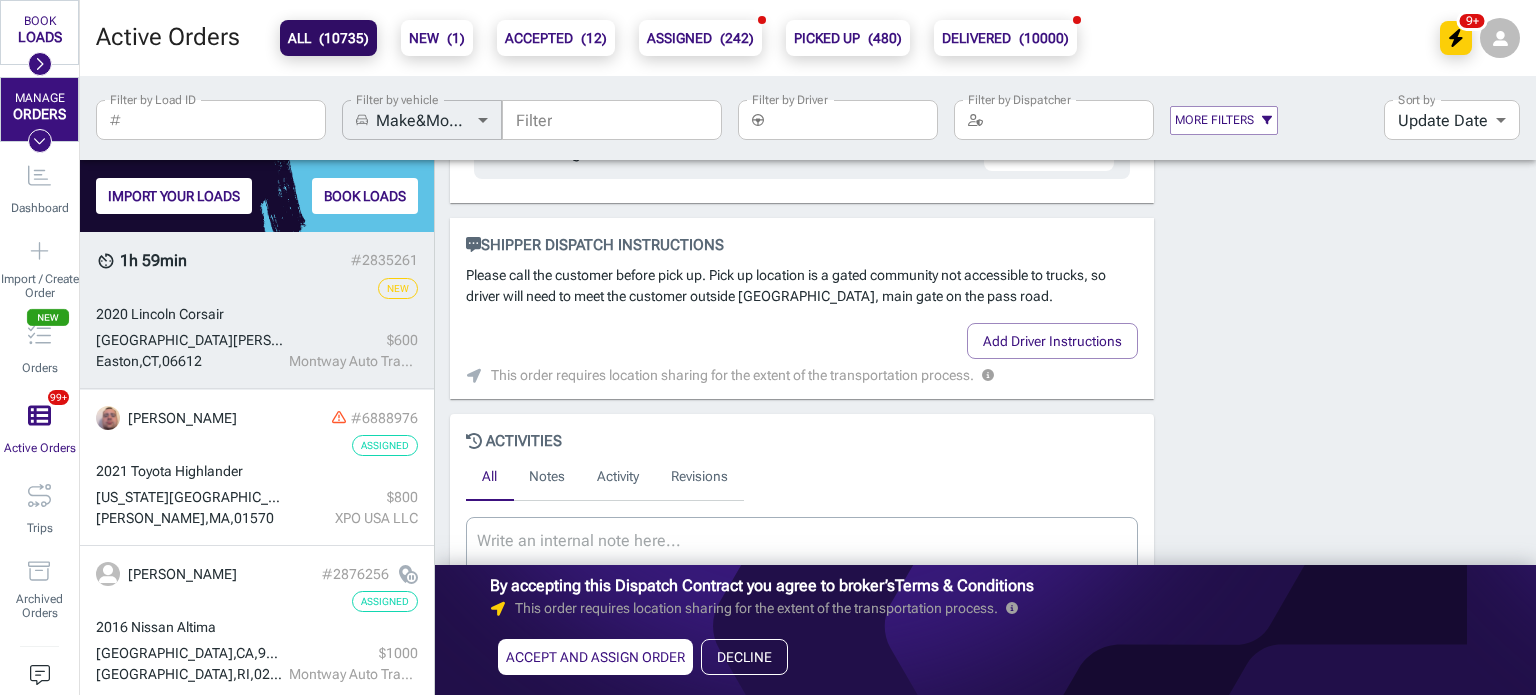 click on "ACCEPT AND ASSIGN ORDER" at bounding box center (595, 657) 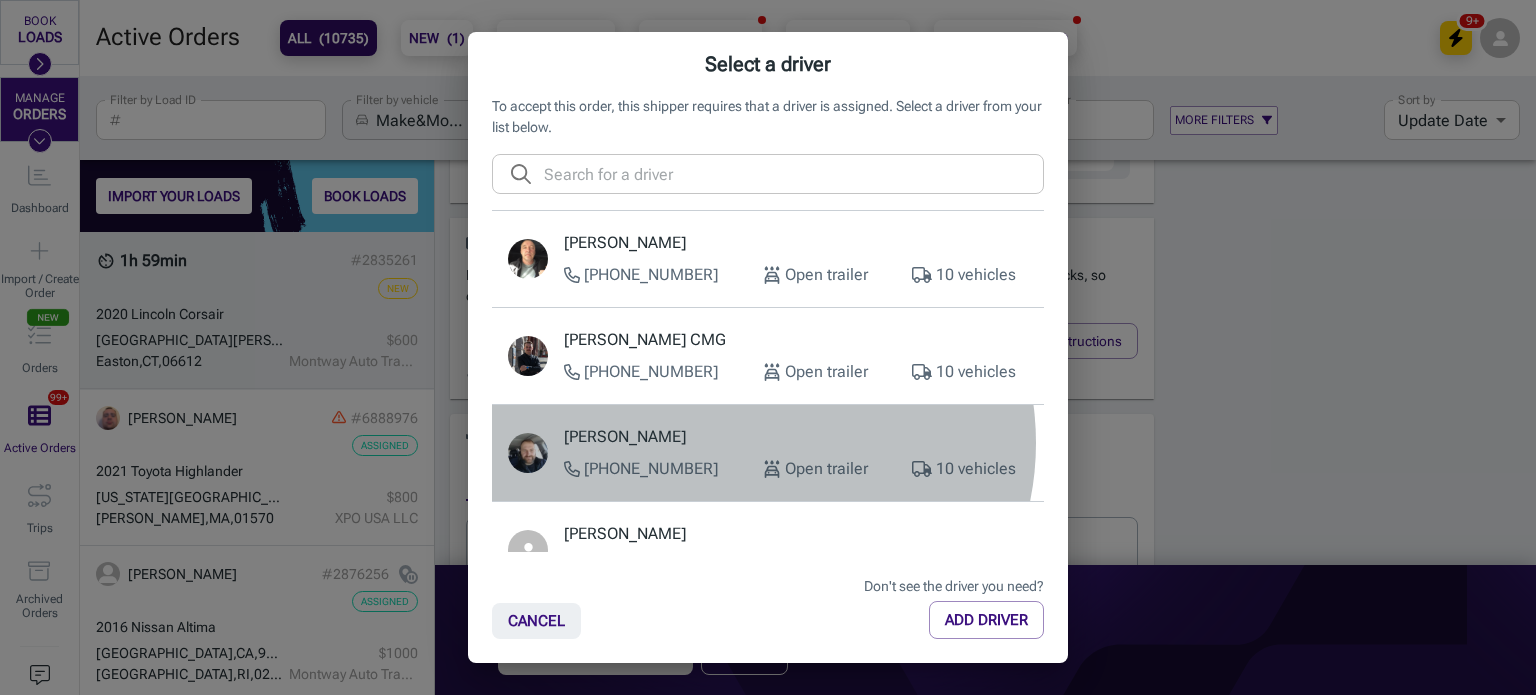 click on "[PERSON_NAME]" at bounding box center (796, 437) 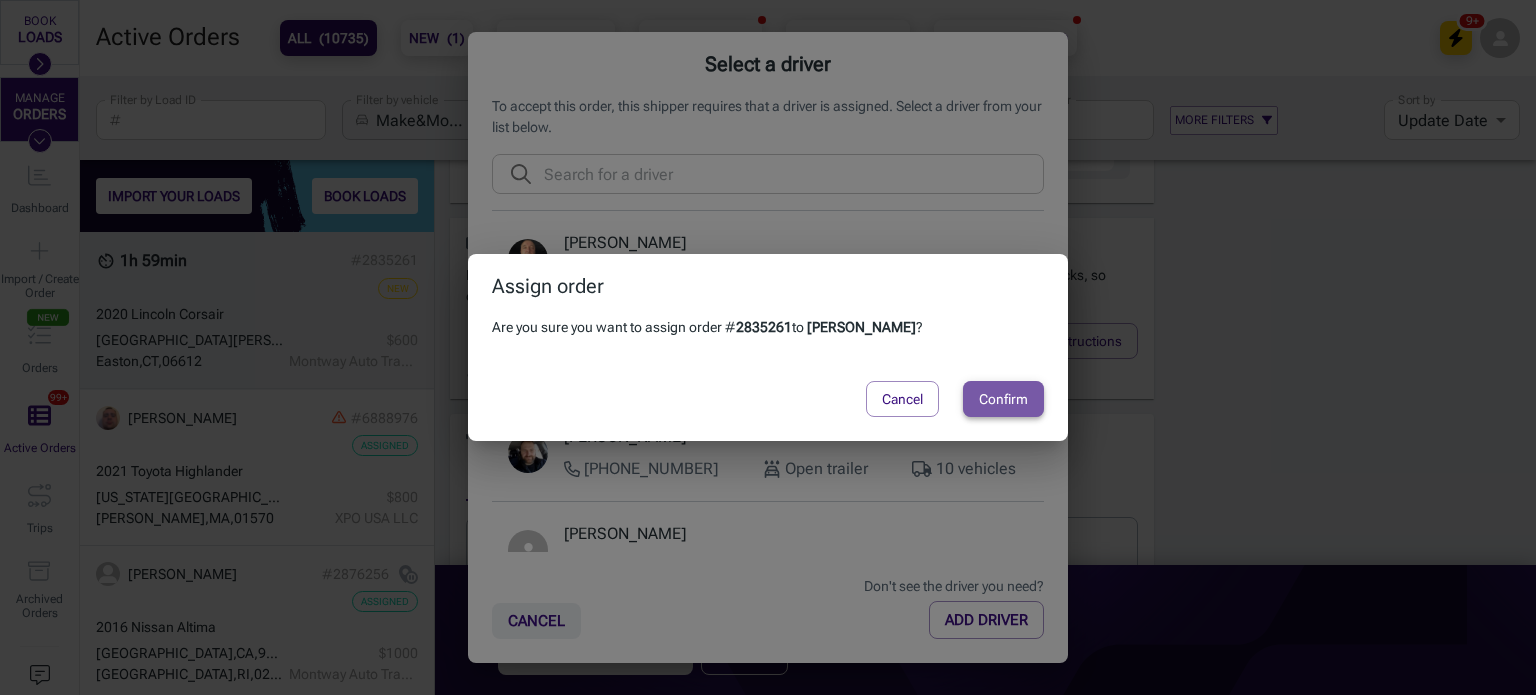 click on "Confirm" at bounding box center [1003, 399] 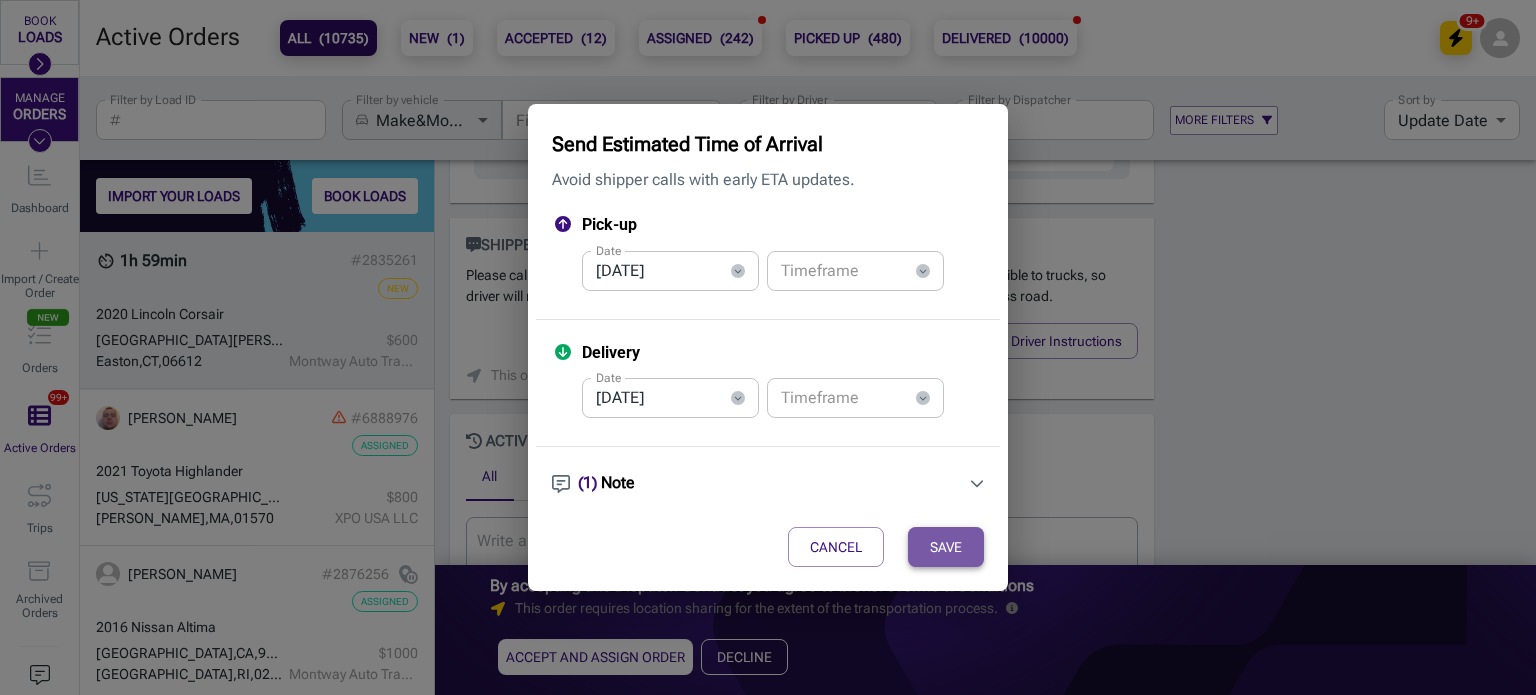 click on "SAVE" at bounding box center [946, 547] 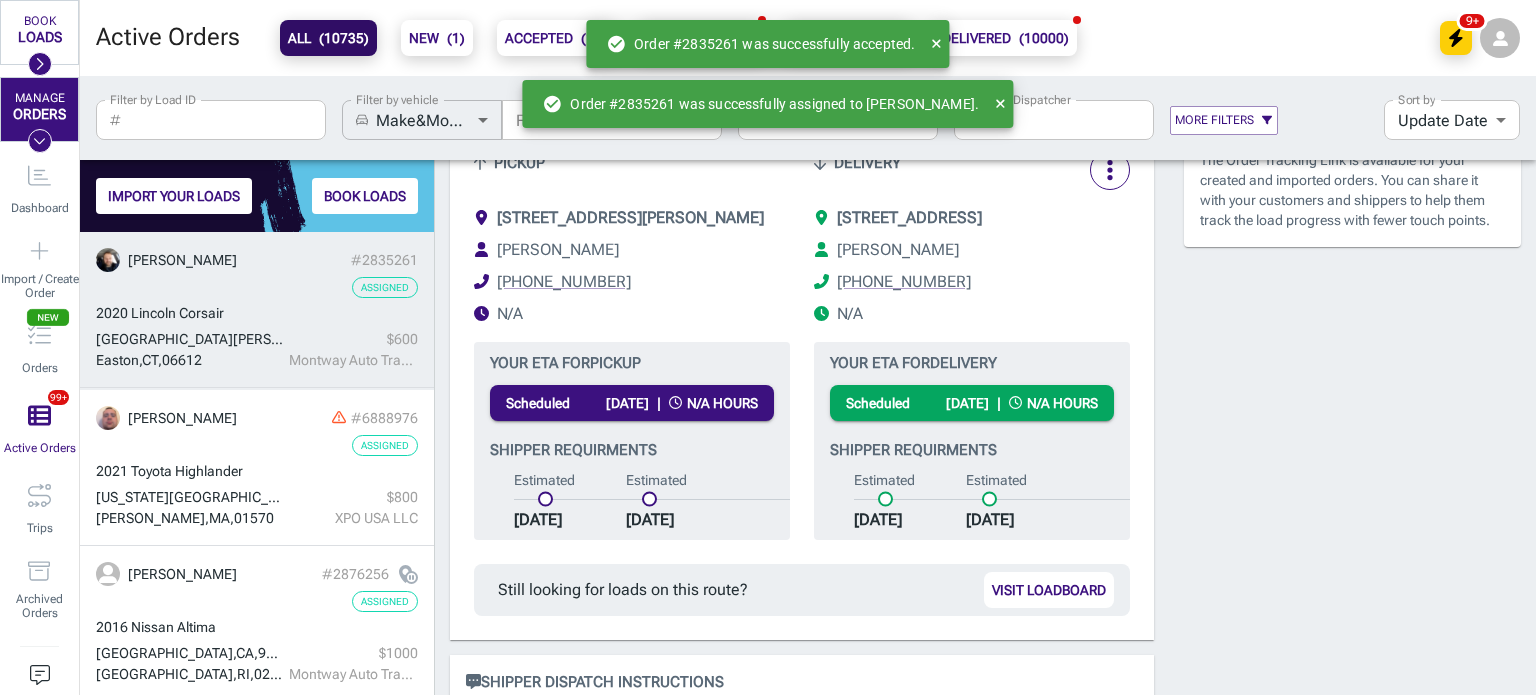 scroll, scrollTop: 997, scrollLeft: 0, axis: vertical 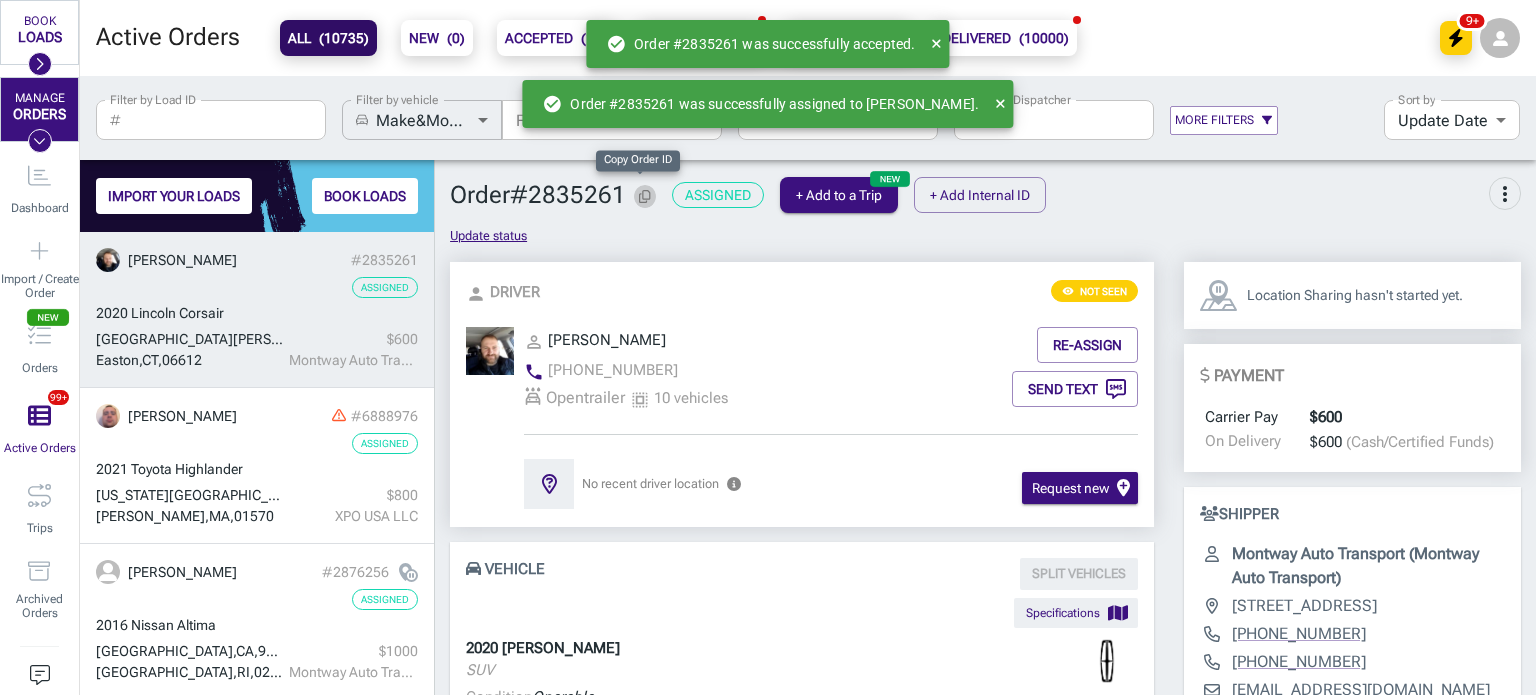 click 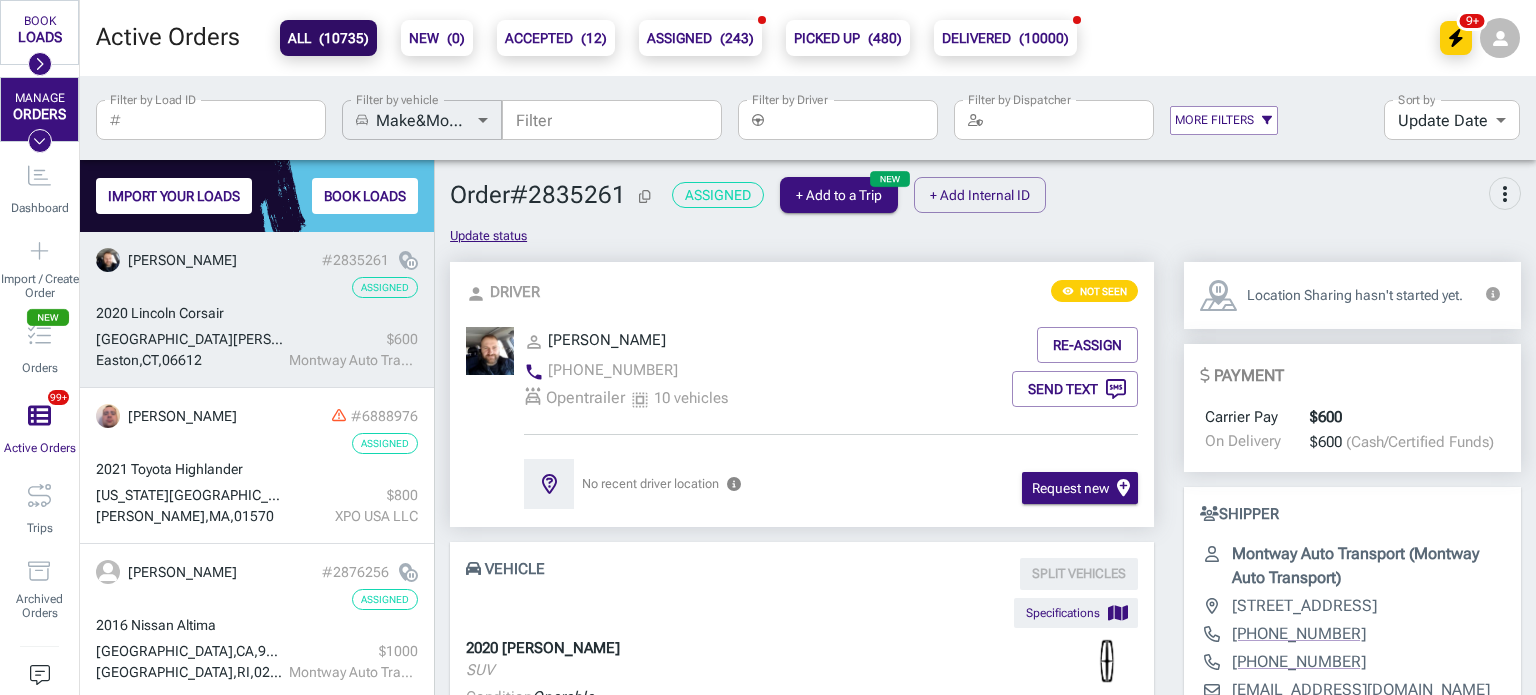 drag, startPoint x: 610, startPoint y: 641, endPoint x: 449, endPoint y: 636, distance: 161.07762 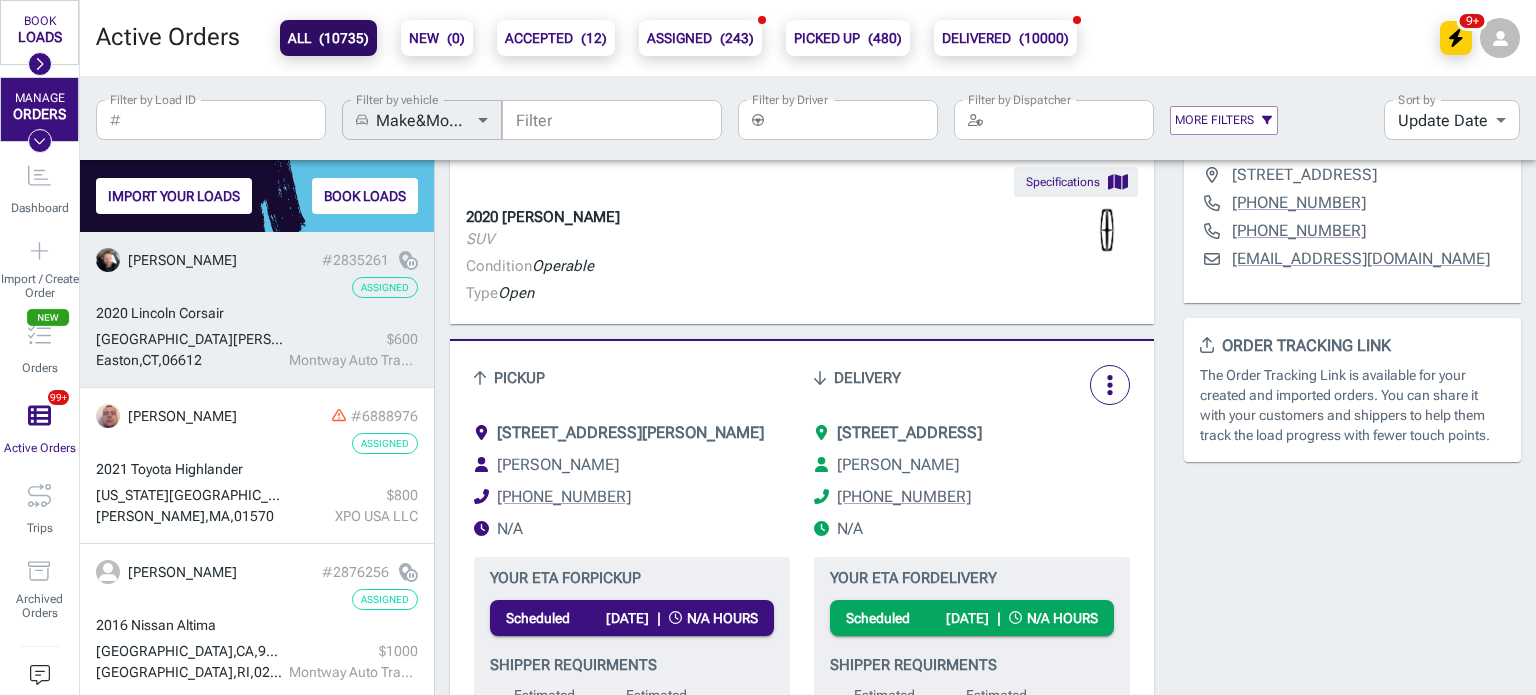 scroll, scrollTop: 441, scrollLeft: 0, axis: vertical 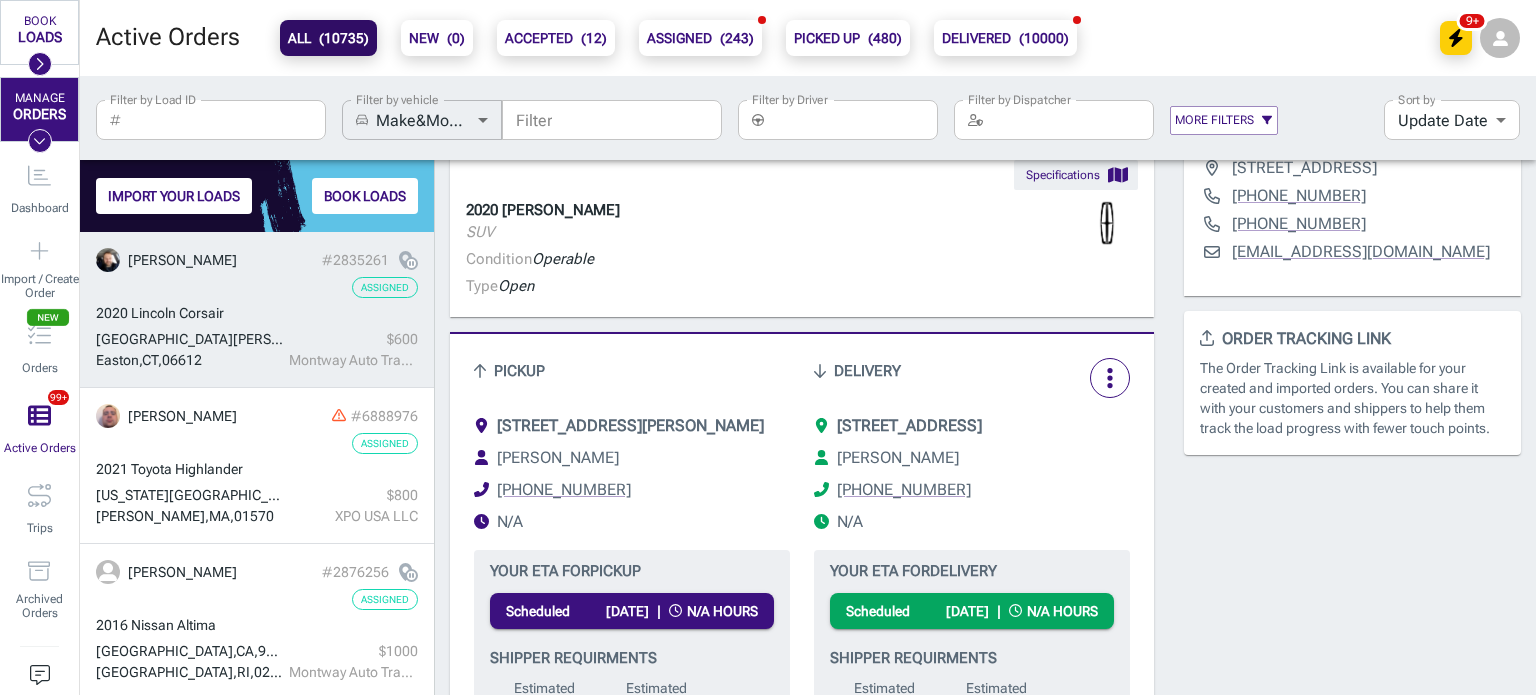 drag, startPoint x: 671, startPoint y: 427, endPoint x: 773, endPoint y: 431, distance: 102.0784 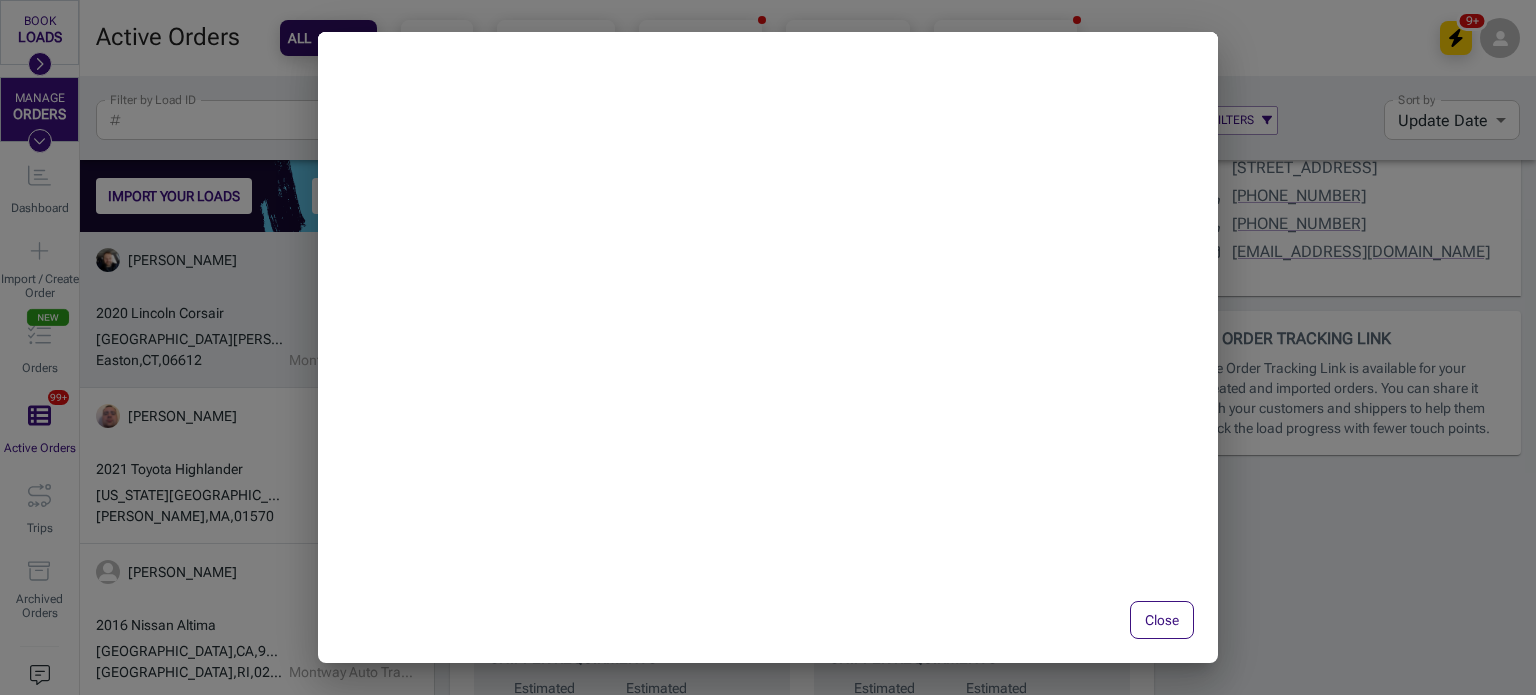 copy on "[GEOGRAPHIC_DATA][PERSON_NAME], [GEOGRAPHIC_DATA]" 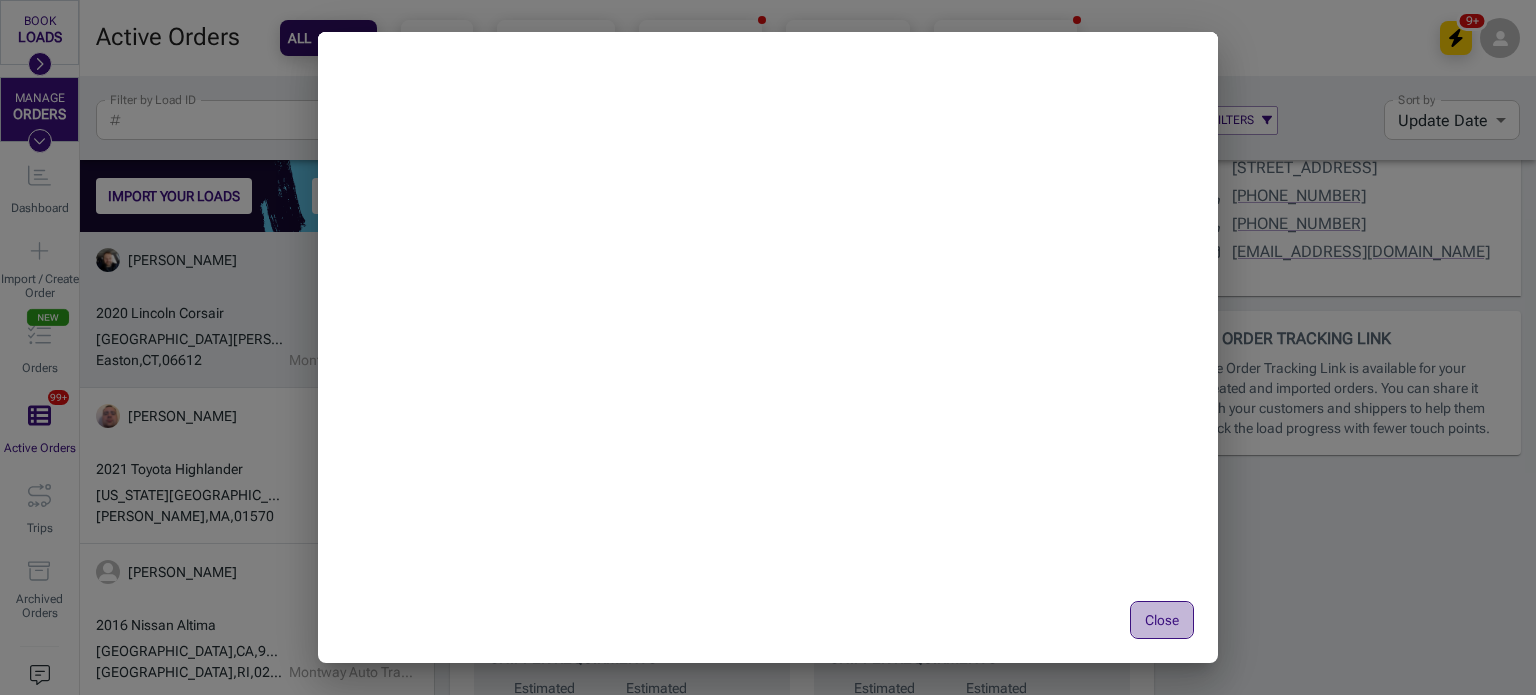 click on "Close" at bounding box center (1162, 620) 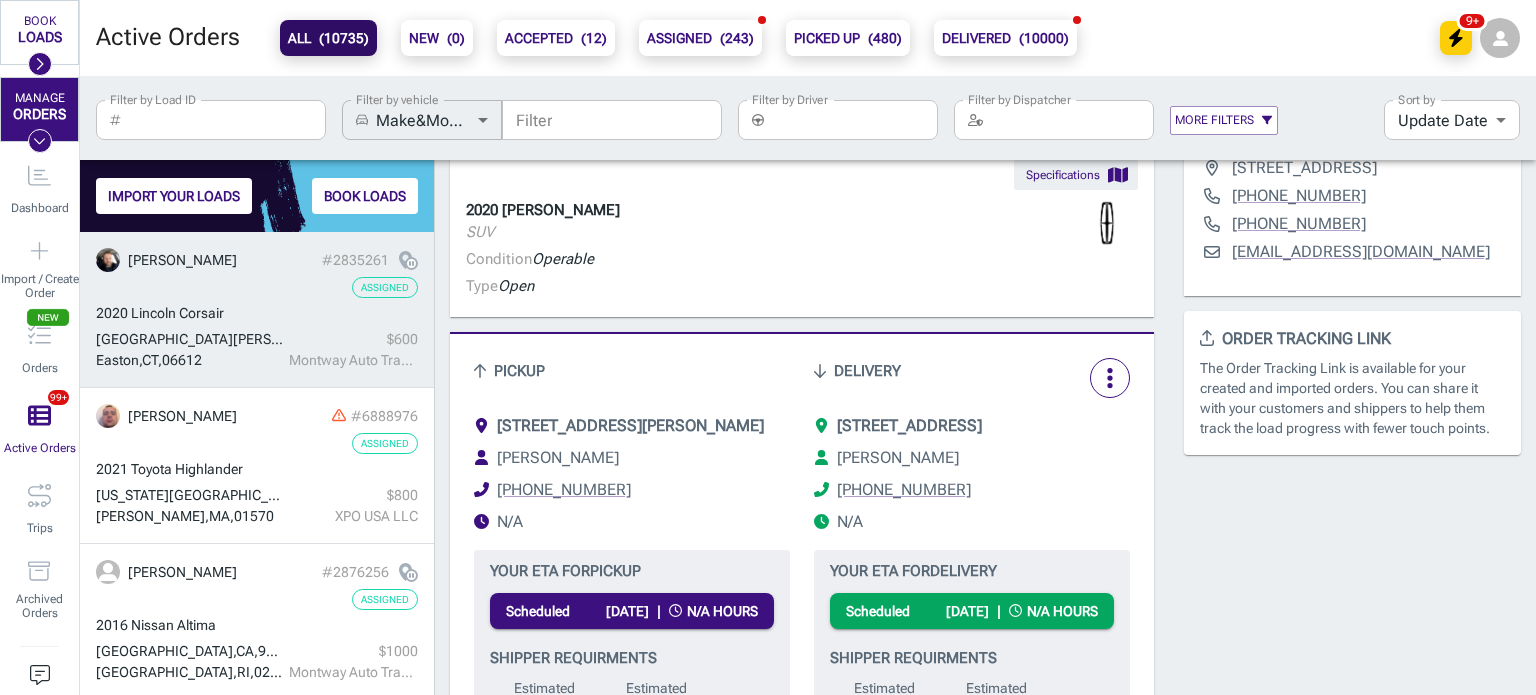 drag, startPoint x: 992, startPoint y: 427, endPoint x: 1067, endPoint y: 427, distance: 75 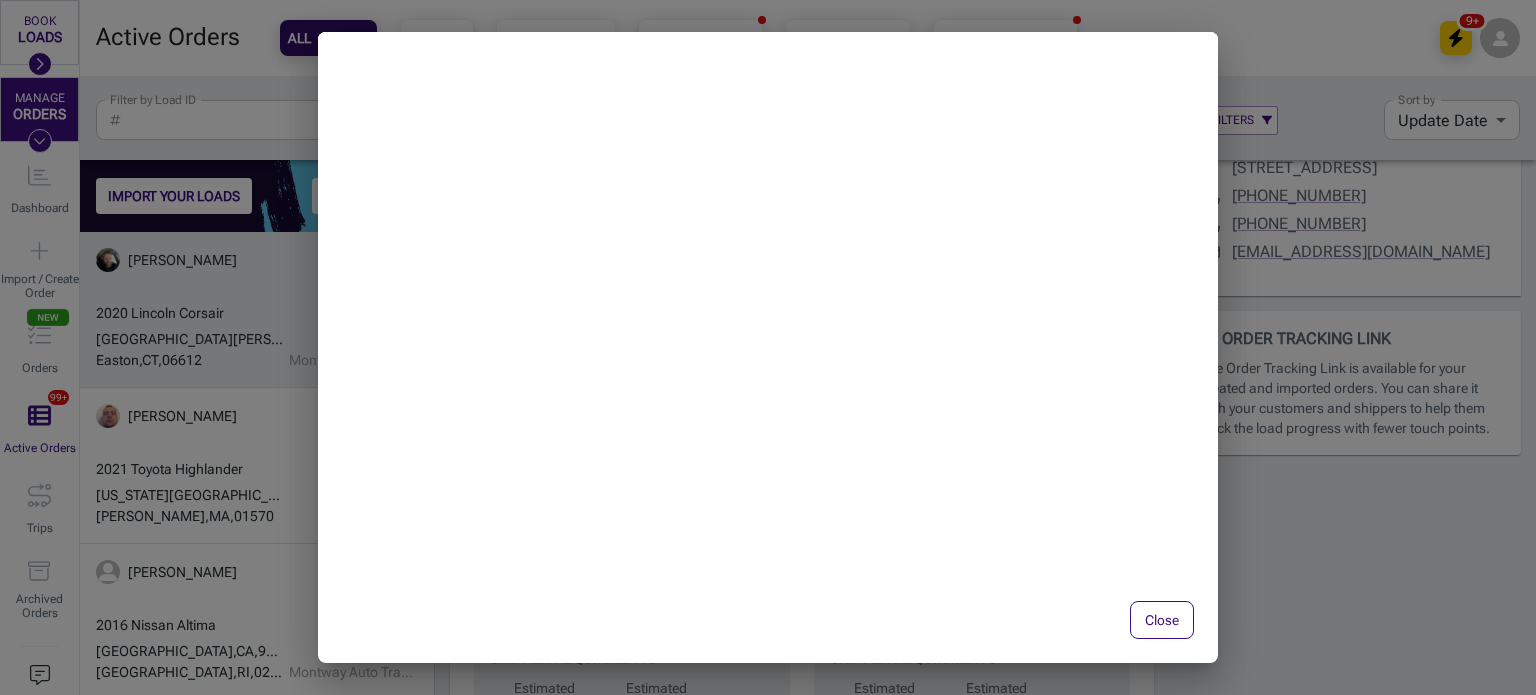 copy on "Easton, [GEOGRAPHIC_DATA]" 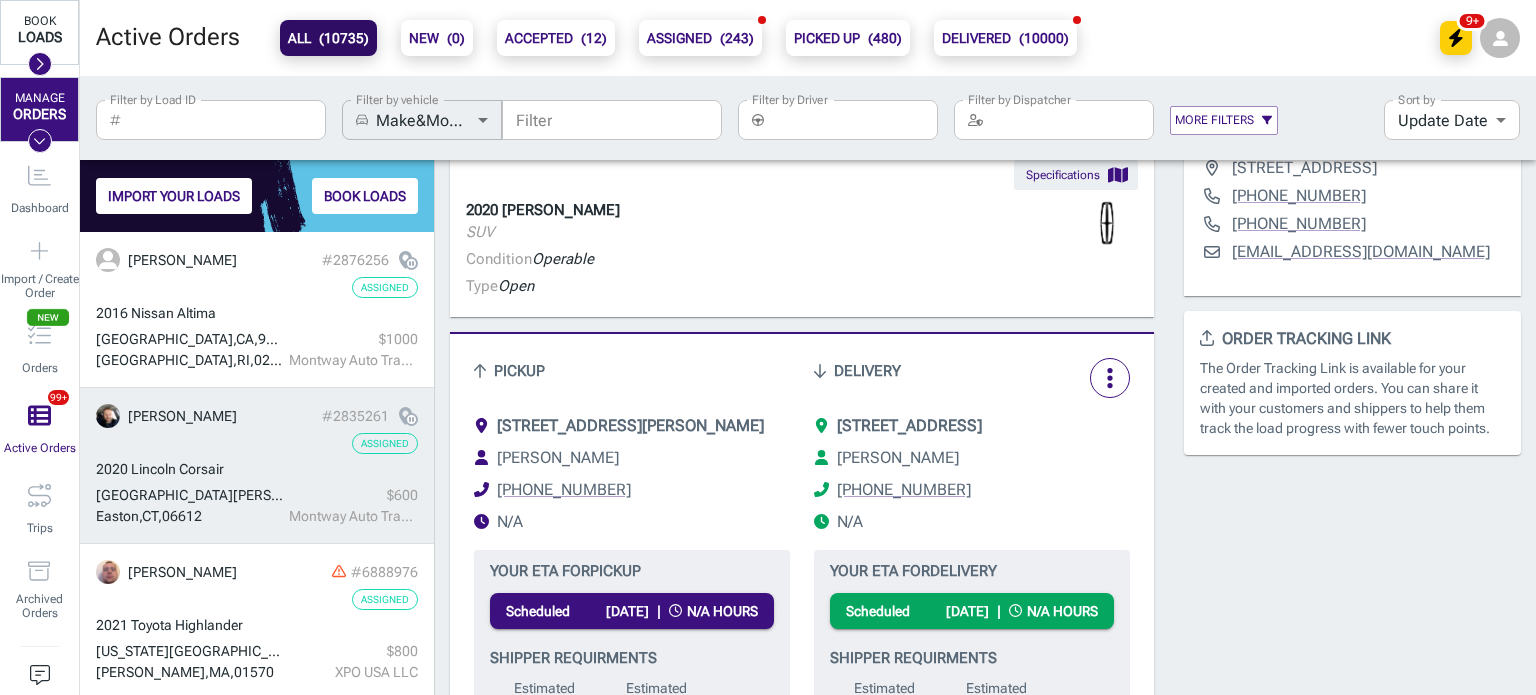 click 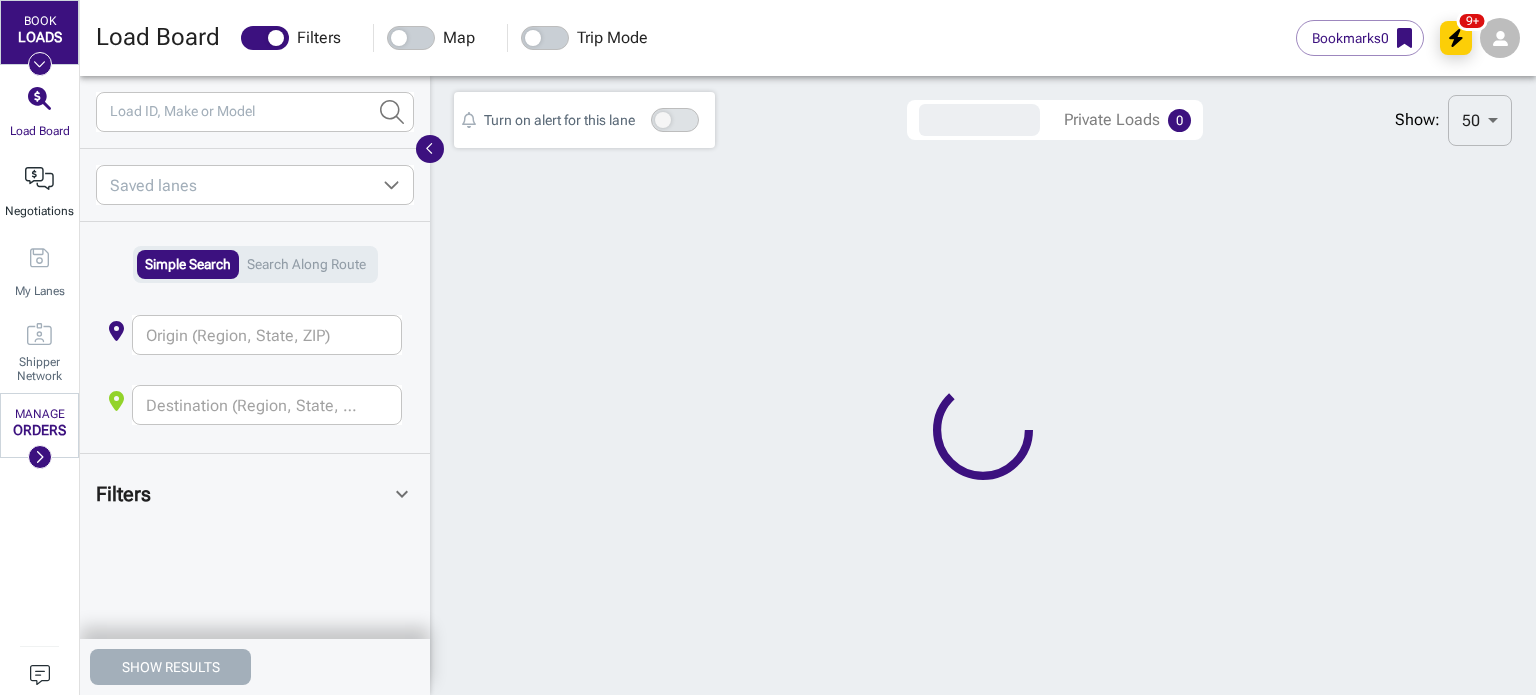 scroll, scrollTop: 516, scrollLeft: 1090, axis: both 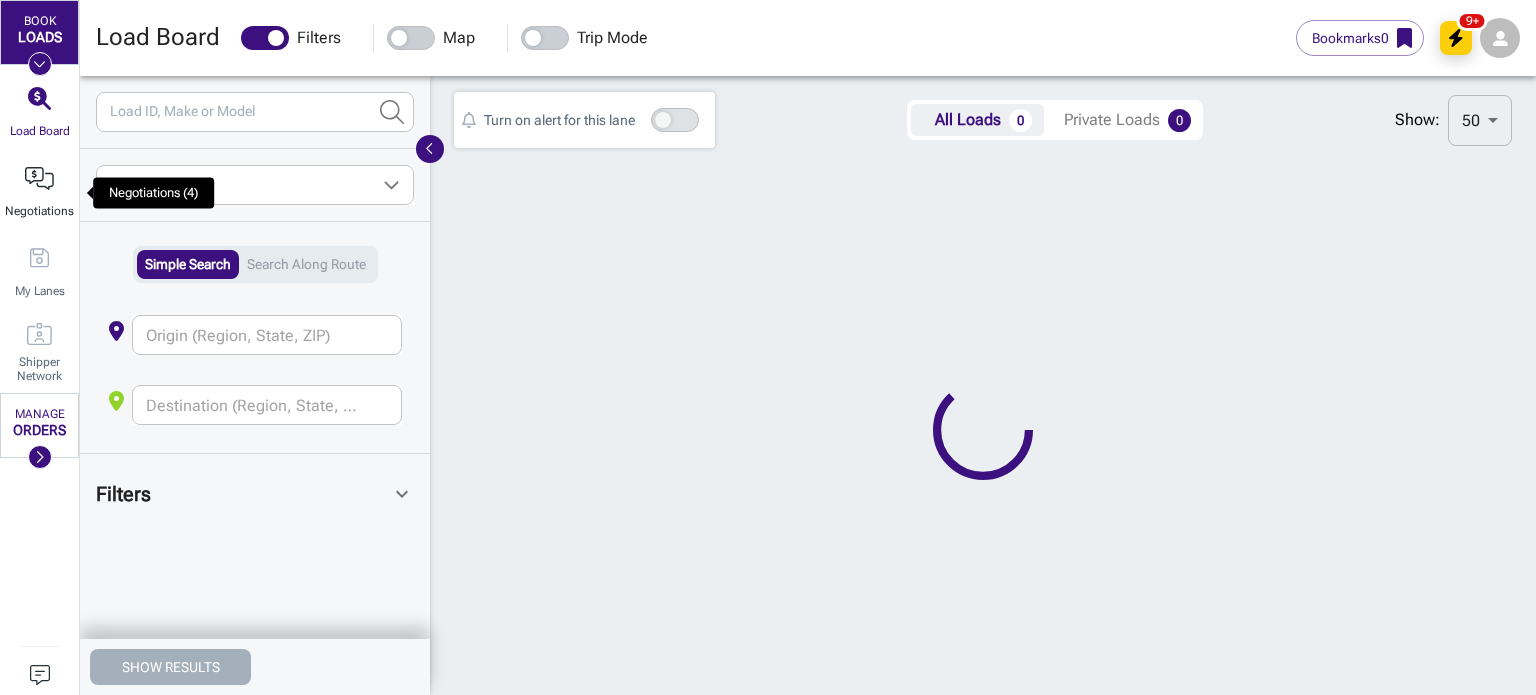 click on "Negotiations" at bounding box center (39, 211) 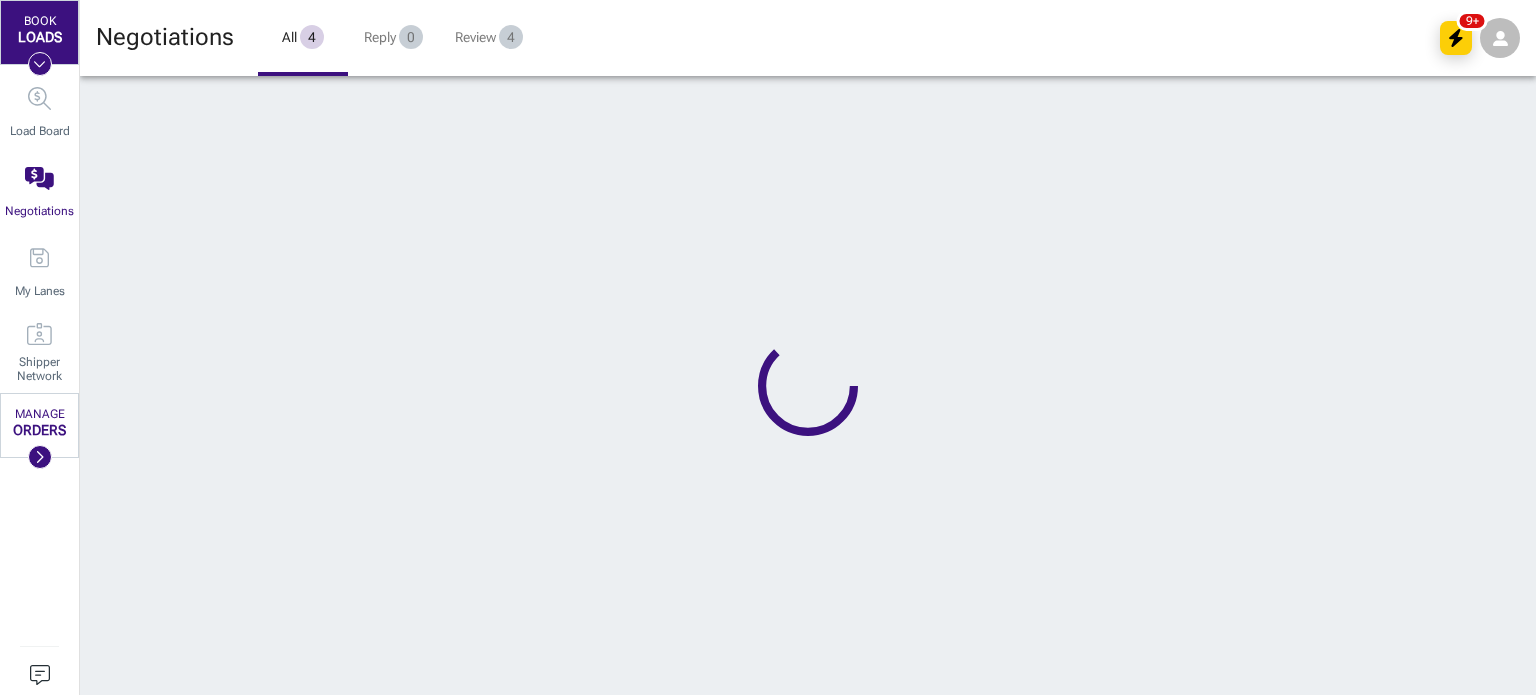 scroll, scrollTop: 0, scrollLeft: 16, axis: horizontal 